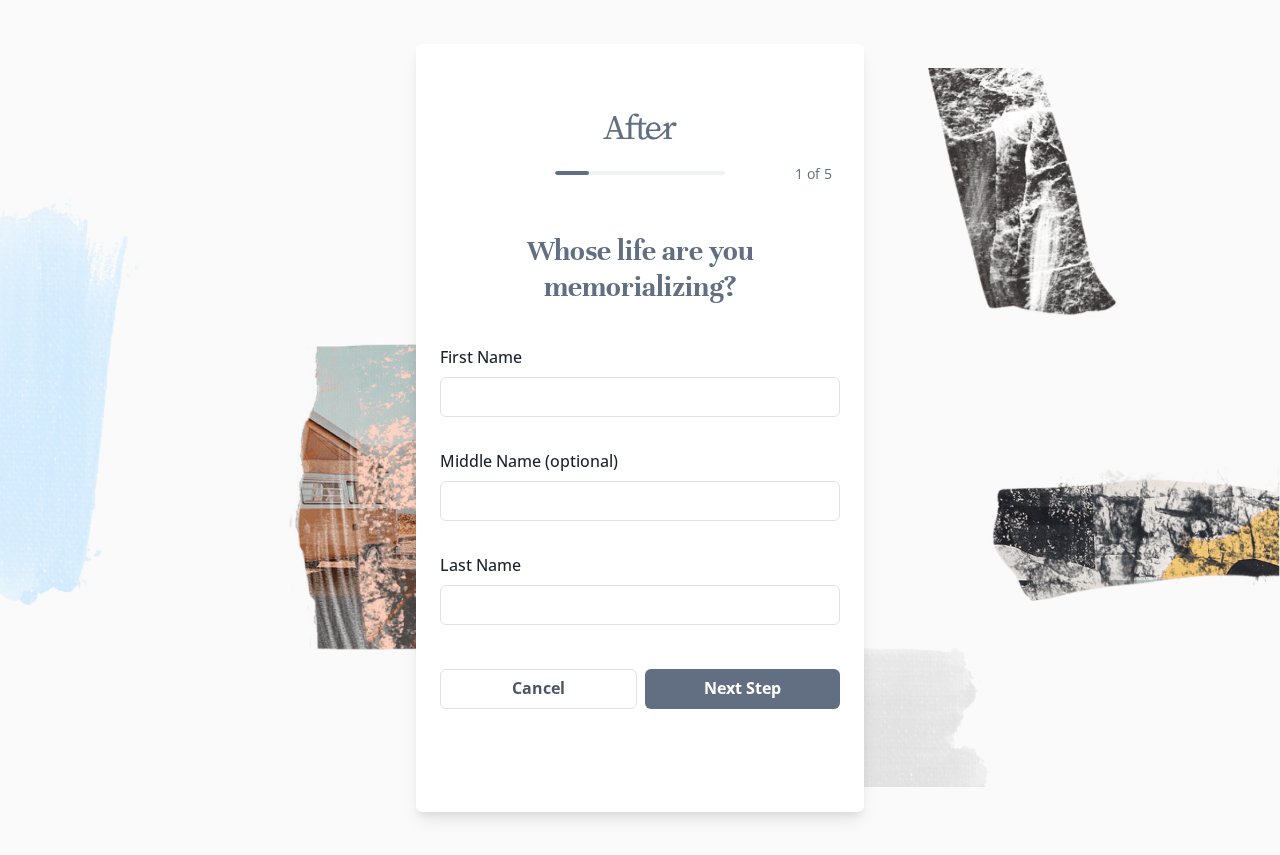 scroll, scrollTop: 0, scrollLeft: 0, axis: both 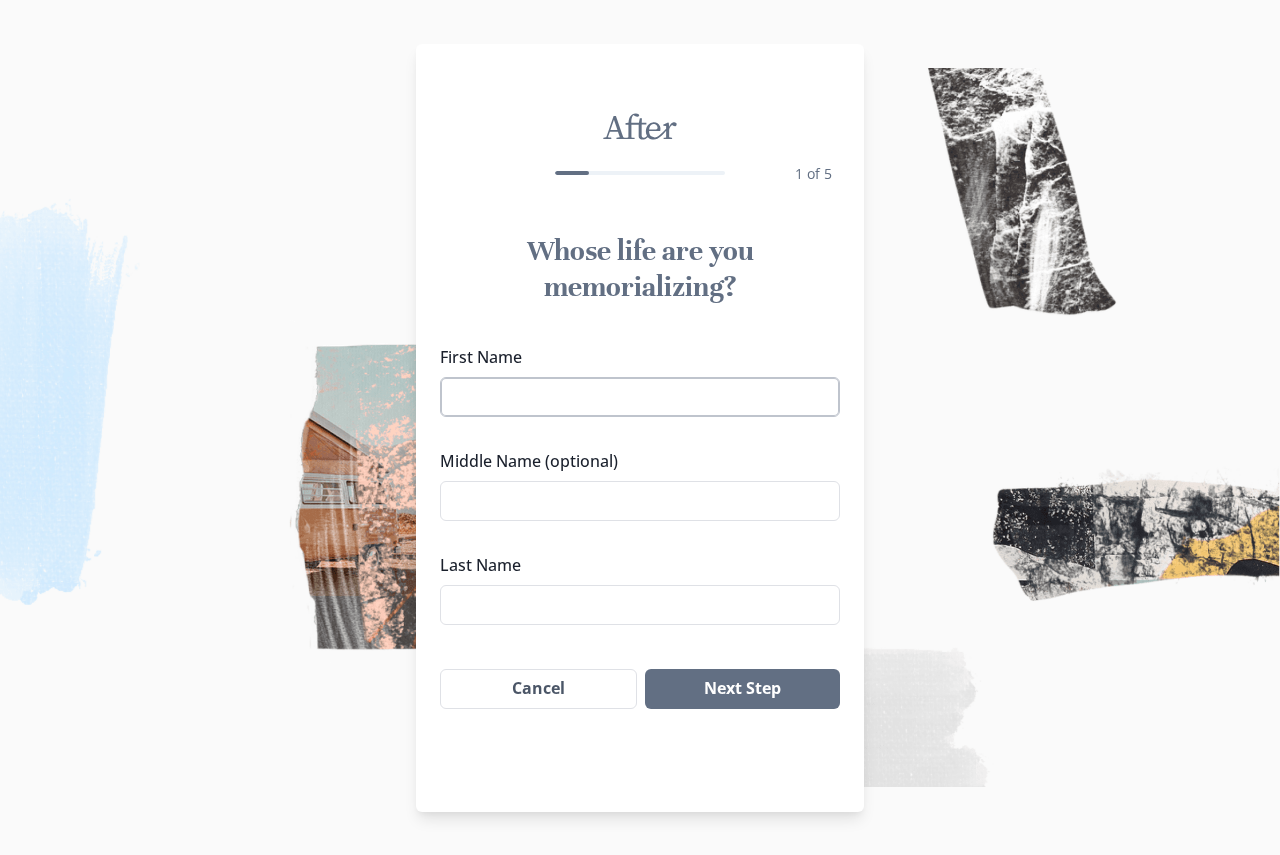 click on "First Name" at bounding box center (640, 397) 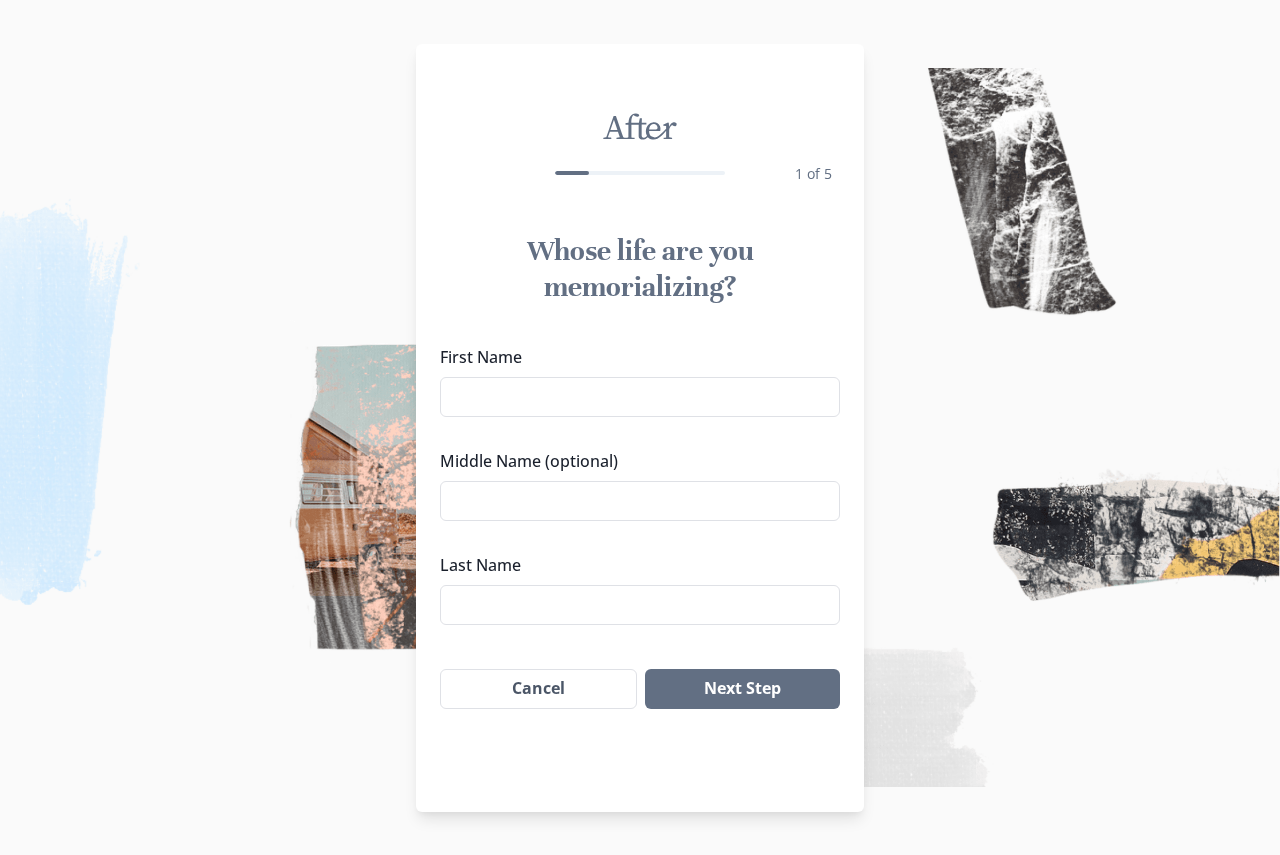 type on "[PERSON]" 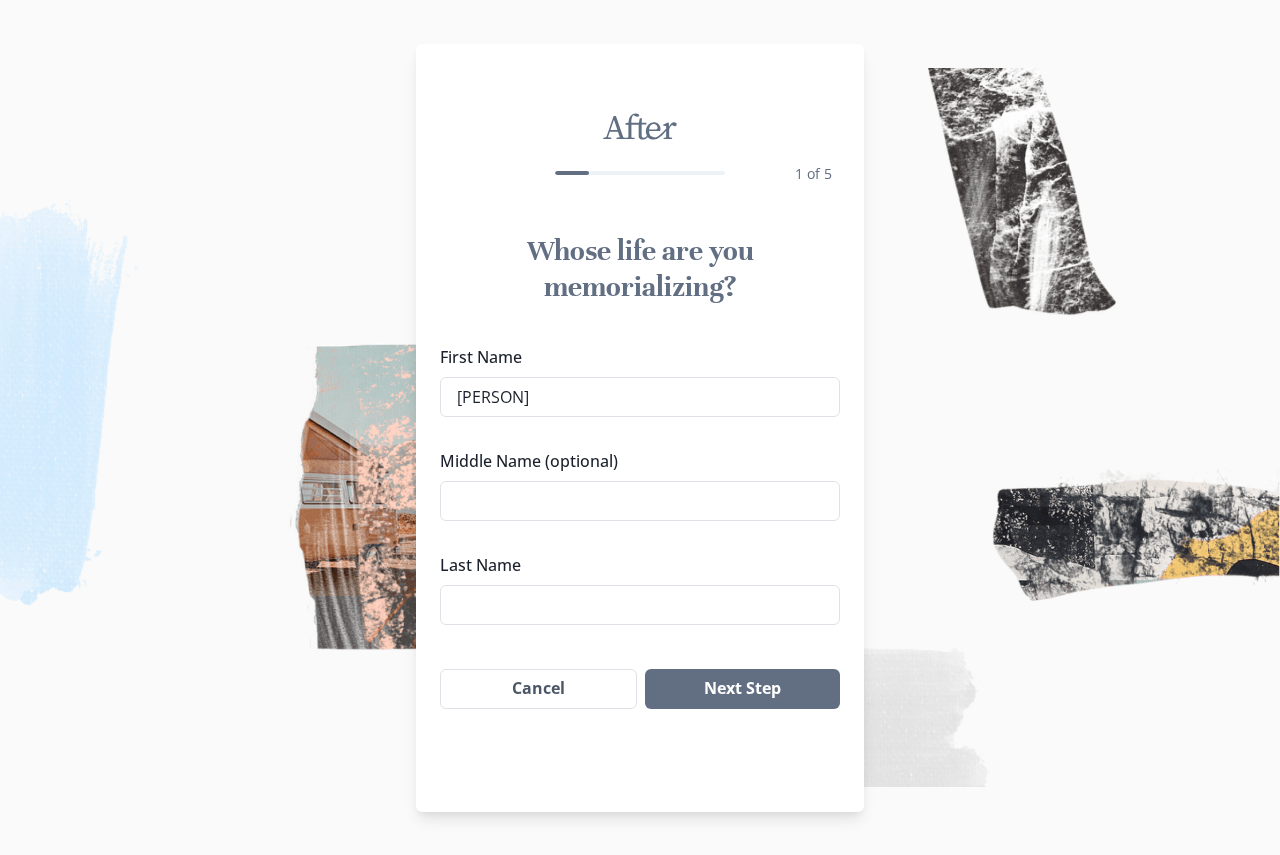 type on "[LASTNAME]" 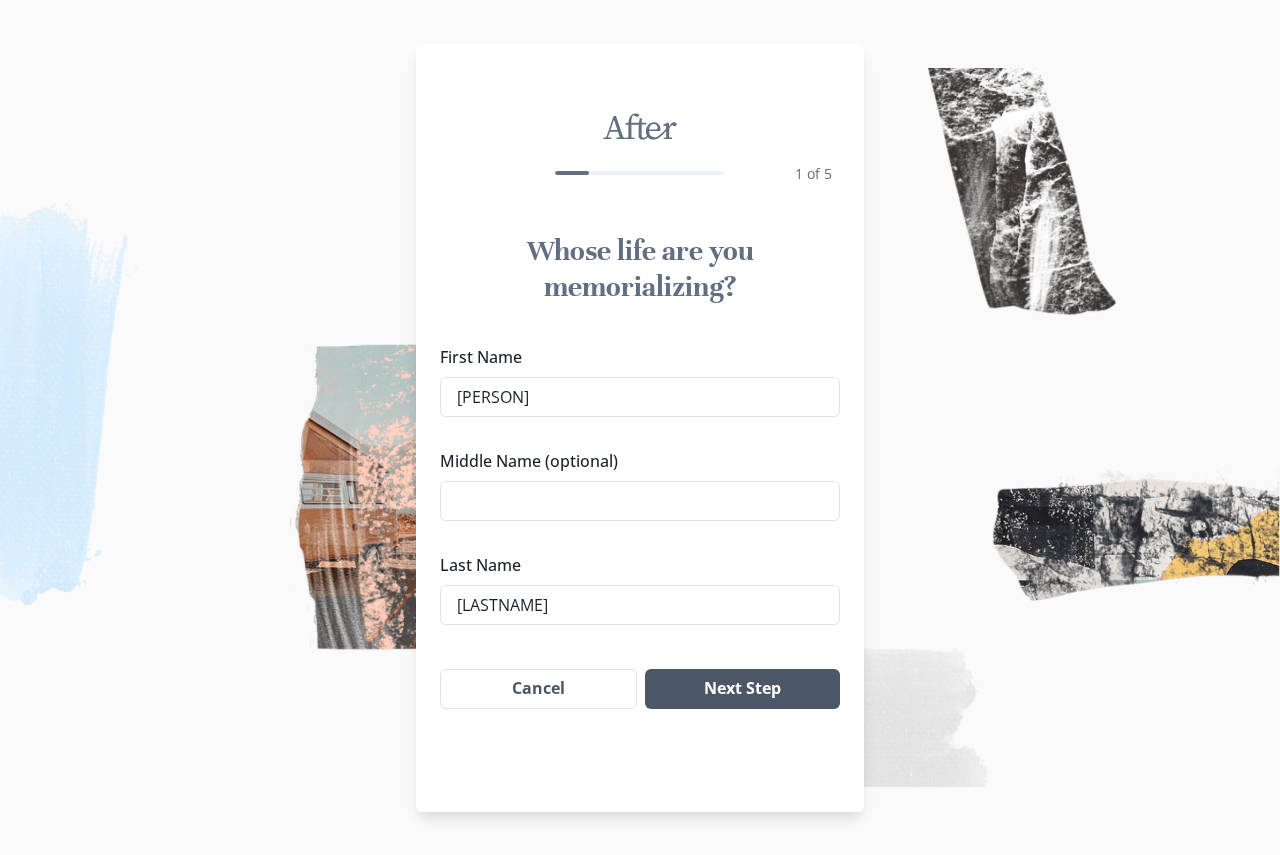 click on "Next Step" at bounding box center (742, 689) 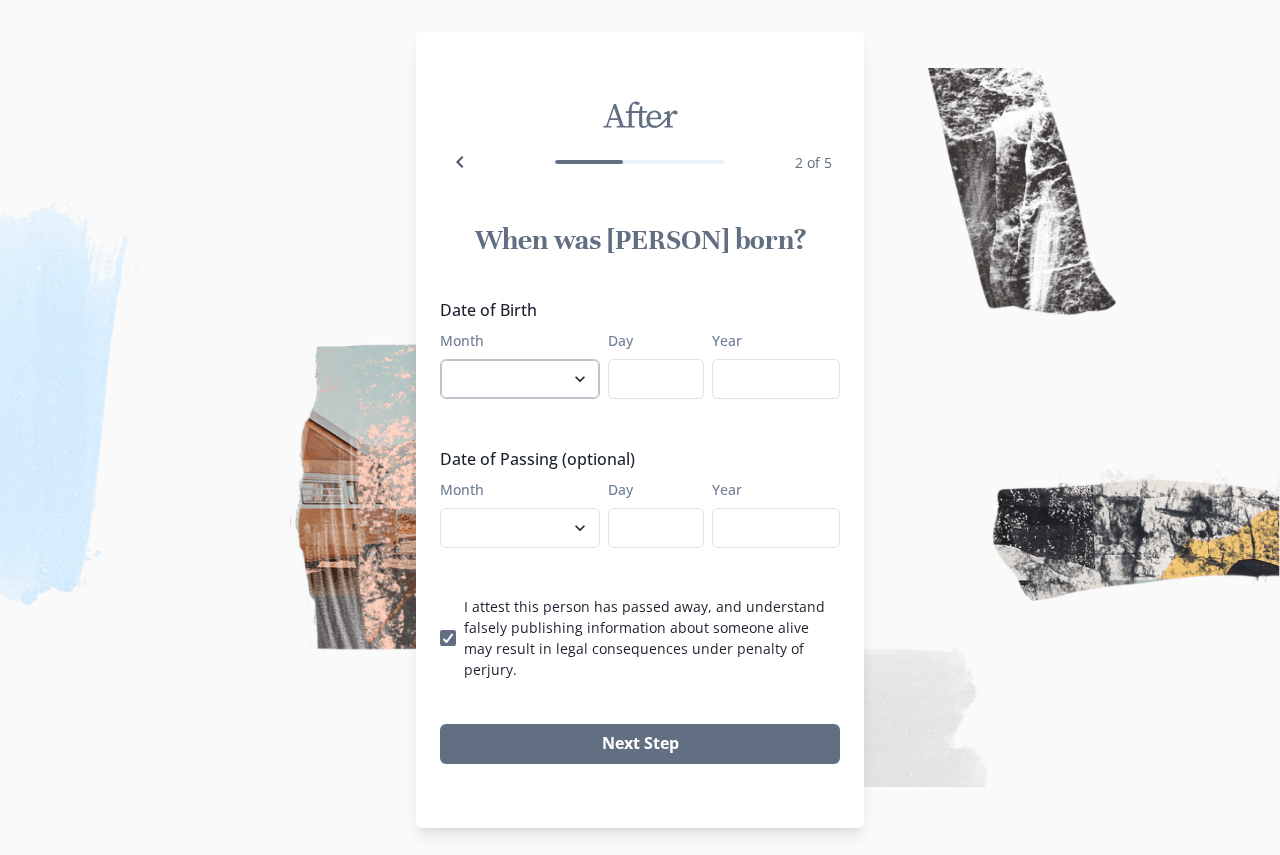 click on "January February March April May June July August September October November December" at bounding box center (520, 379) 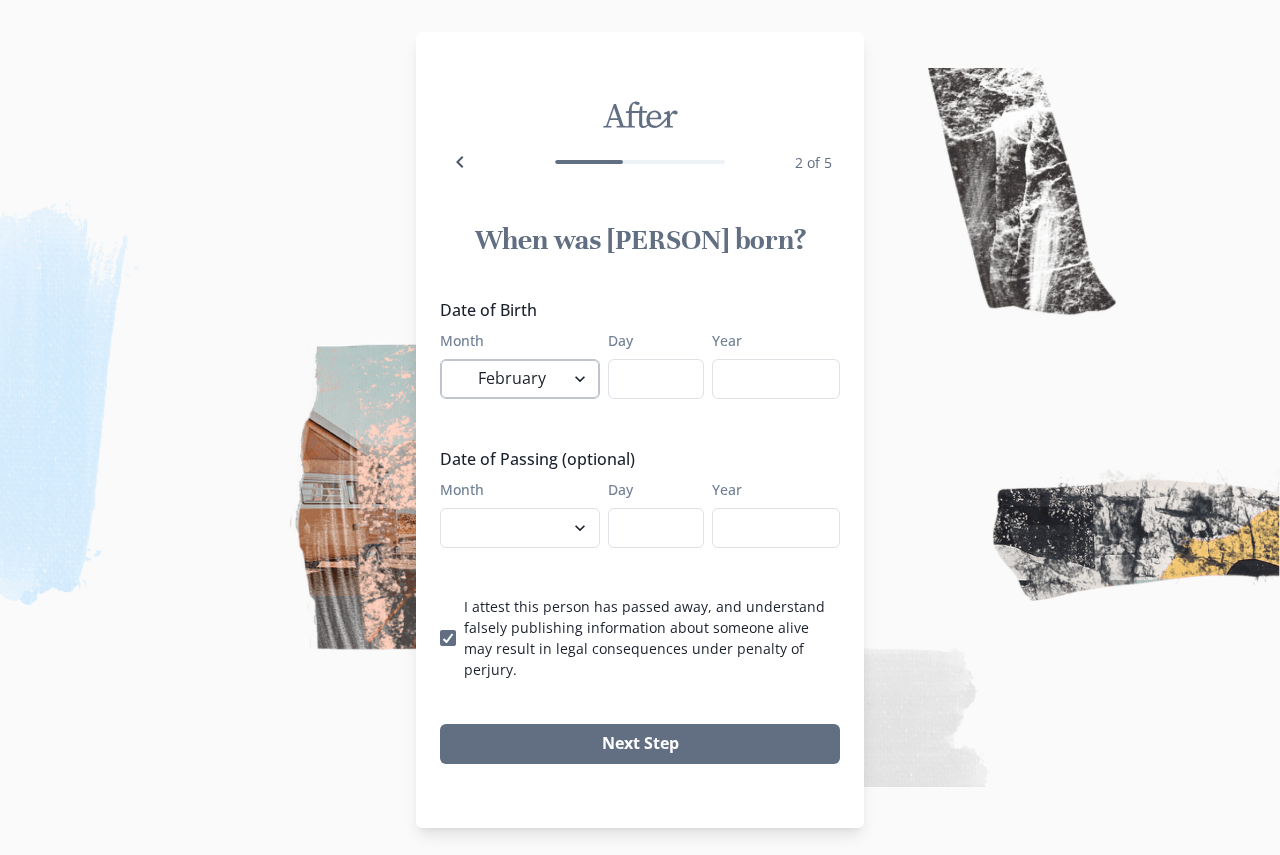 click on "January February March April May June July August September October November December" at bounding box center [520, 379] 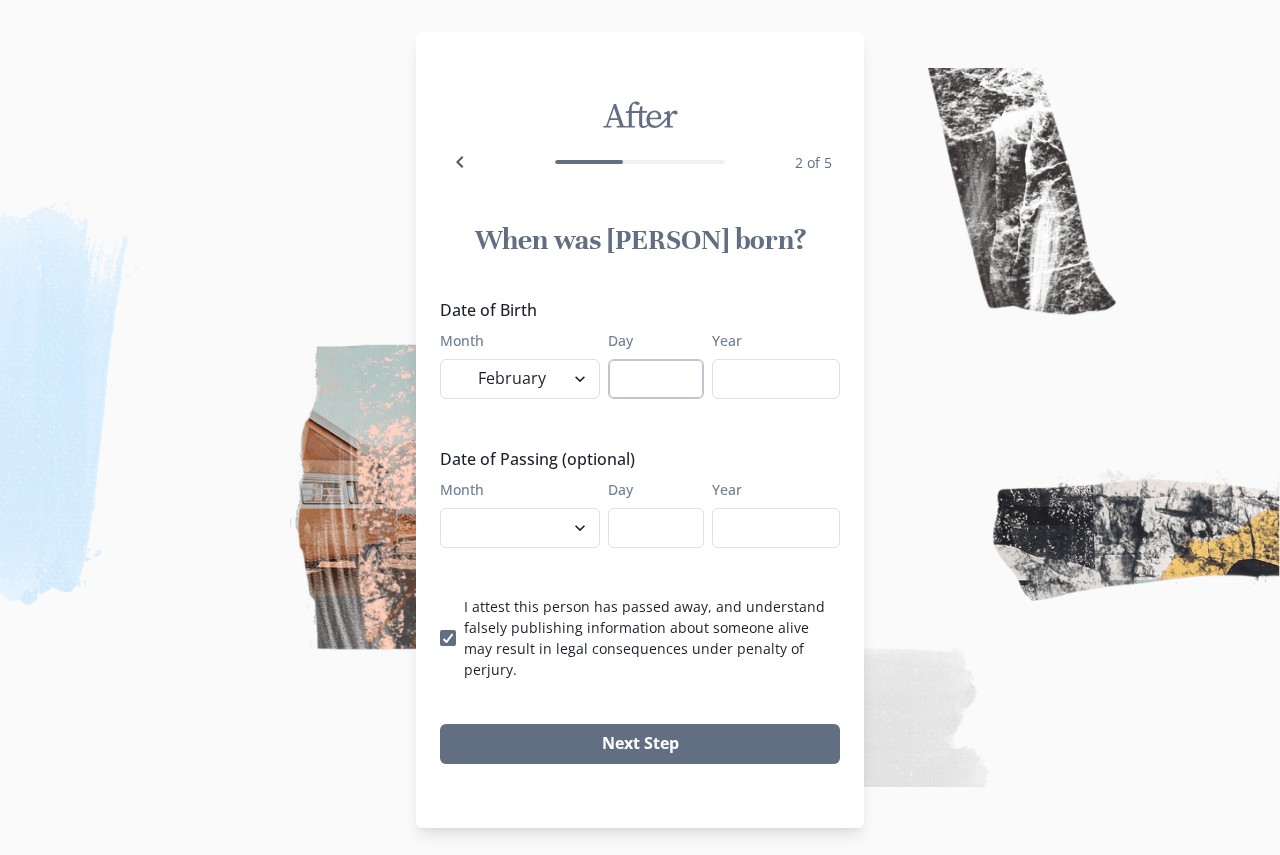 click on "Day" at bounding box center (656, 379) 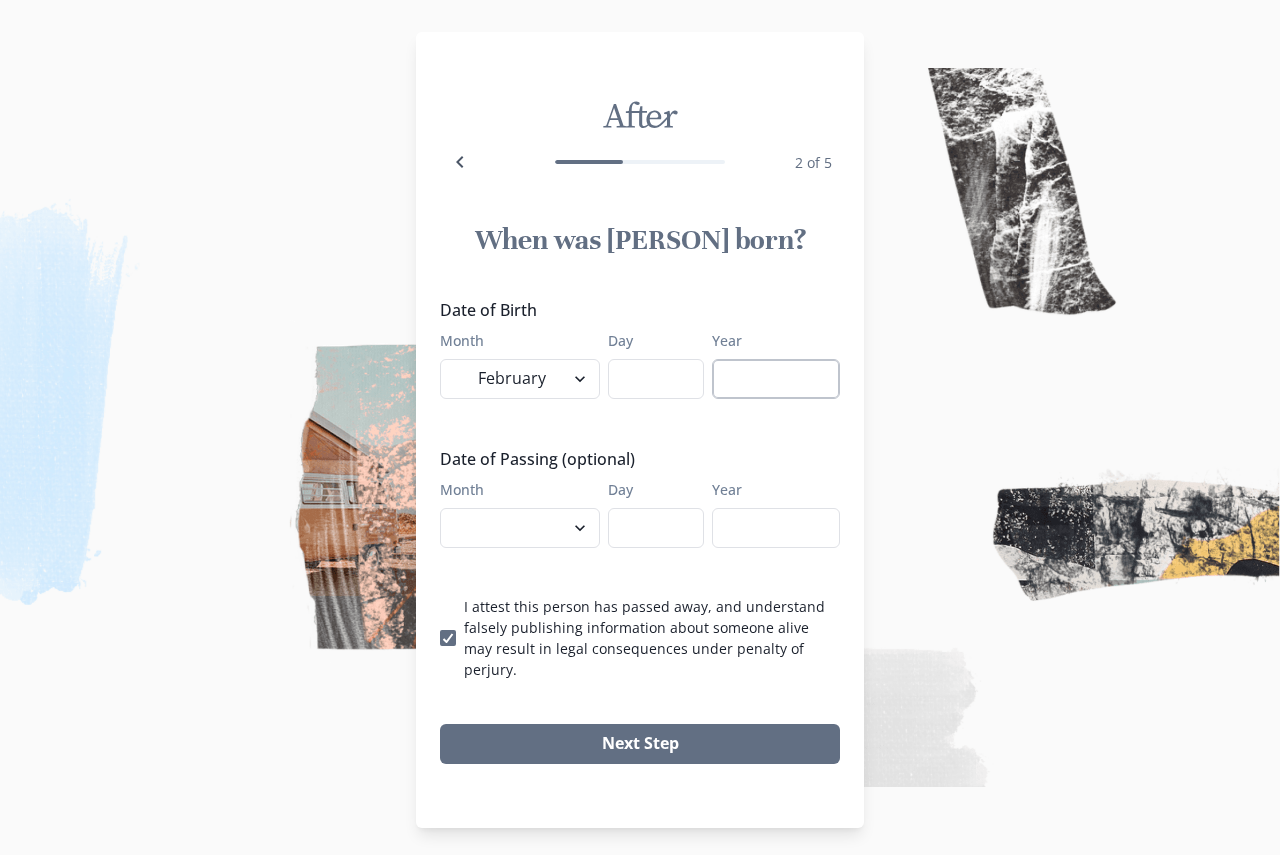 type on "Day" 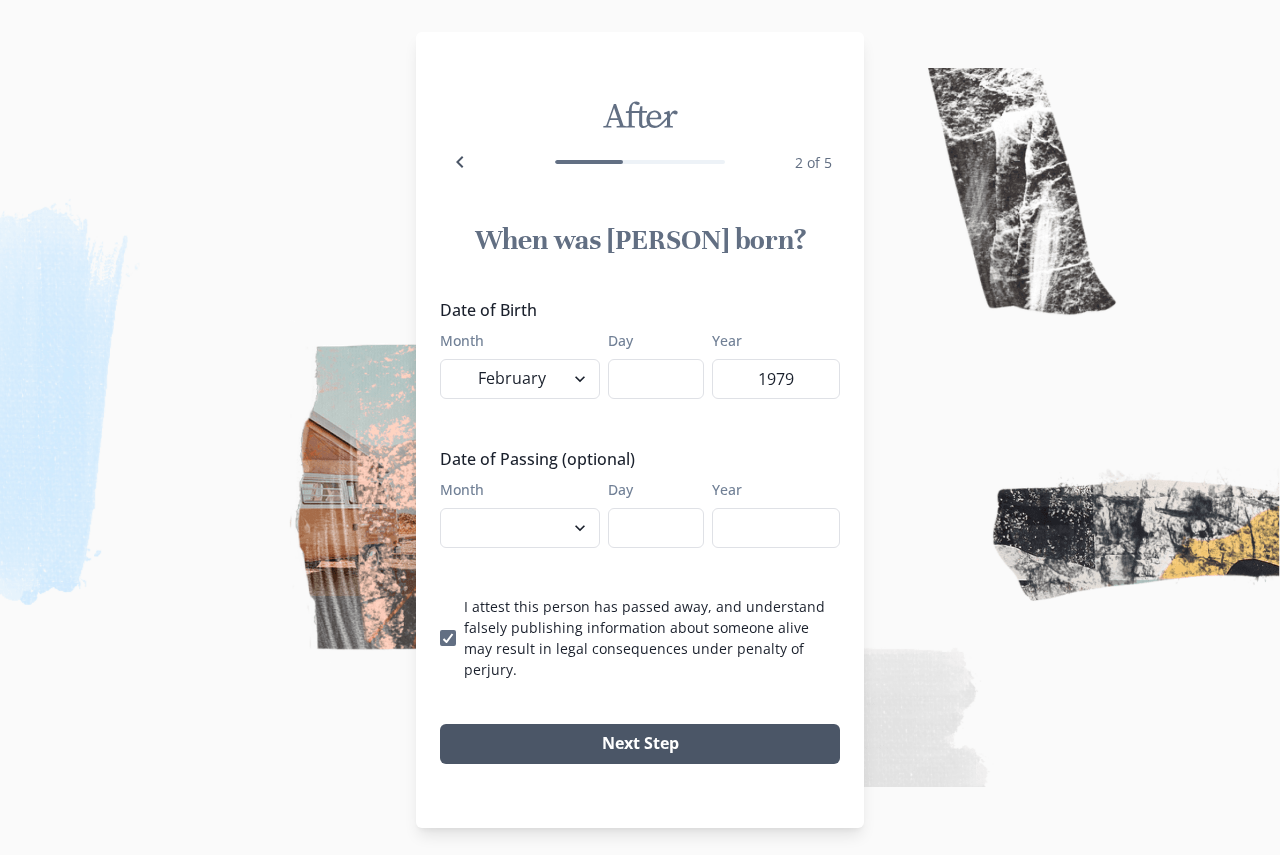 type on "1979" 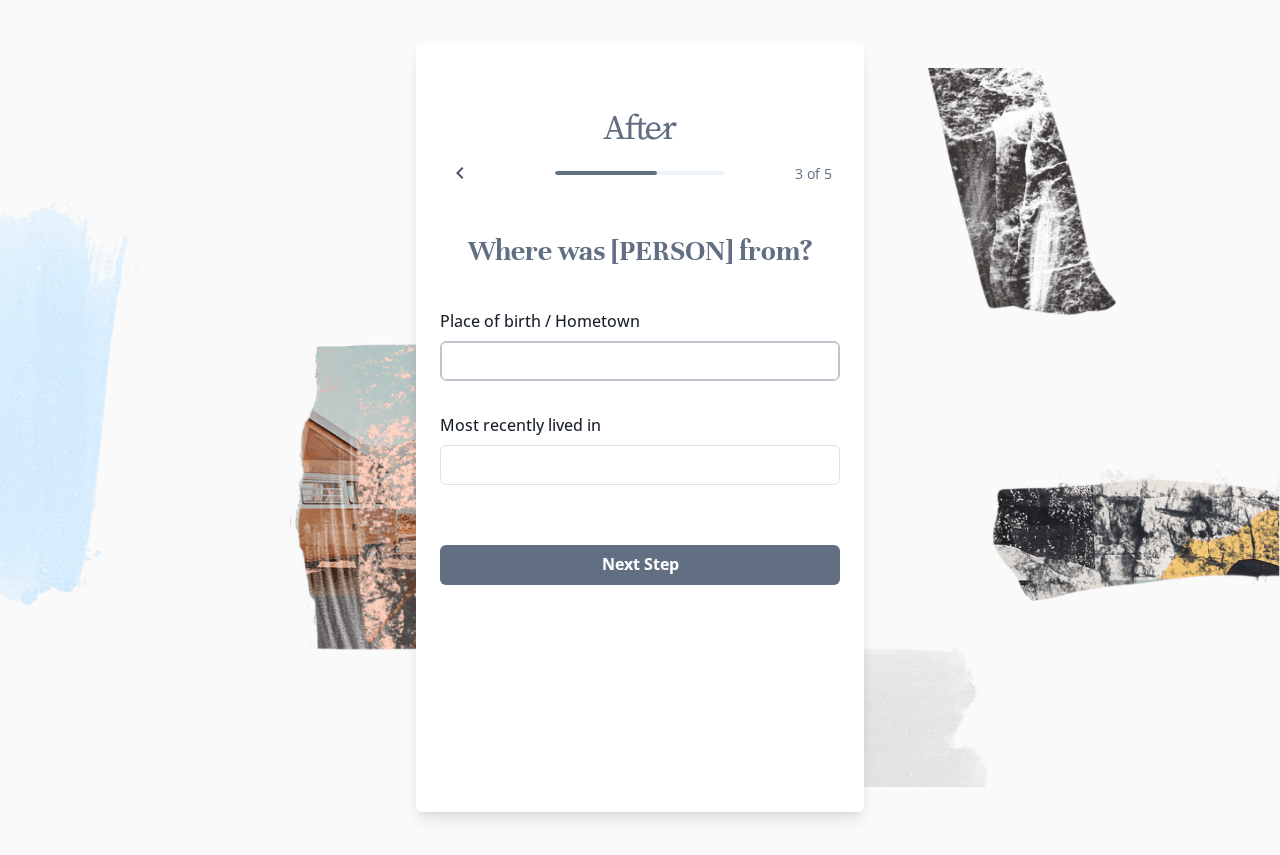 click on "Place of birth / Hometown" at bounding box center (640, 361) 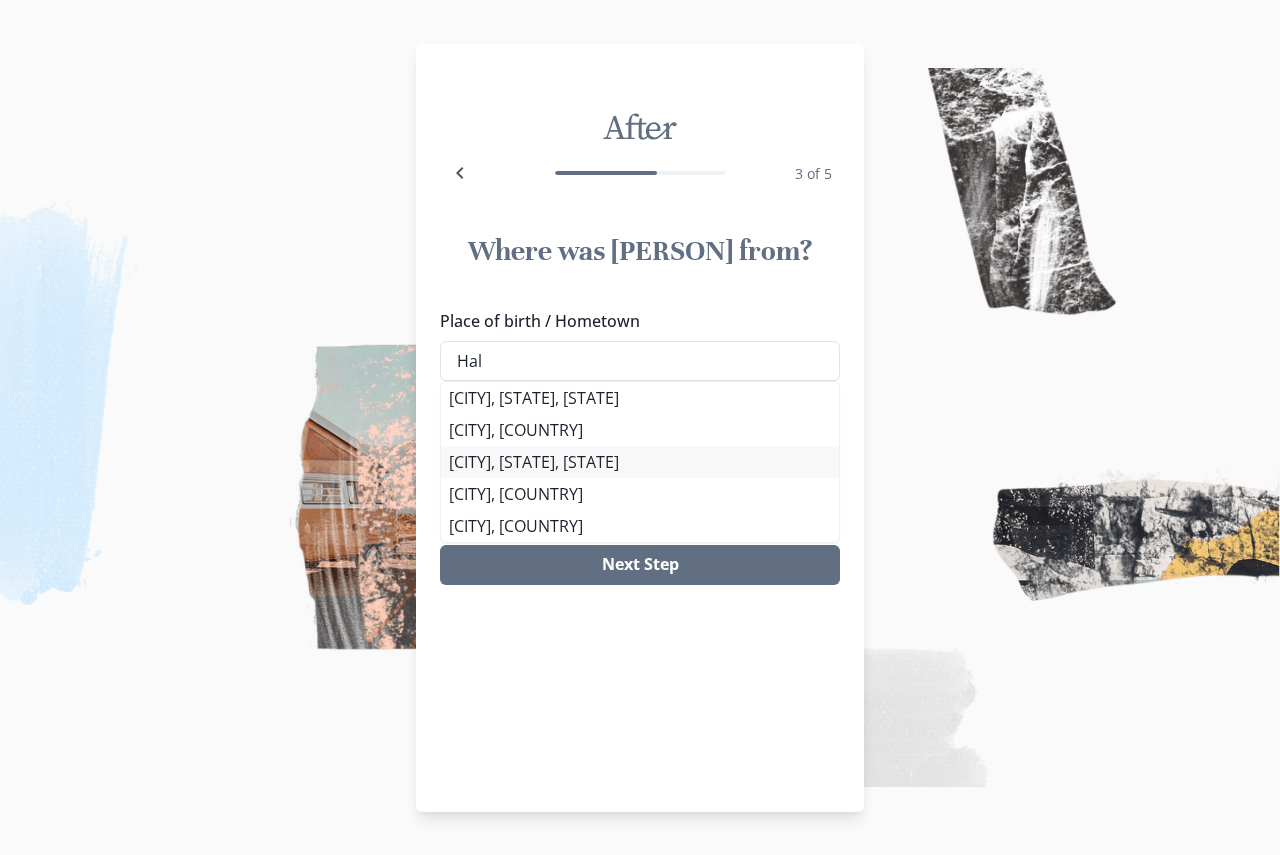 type on "Hal" 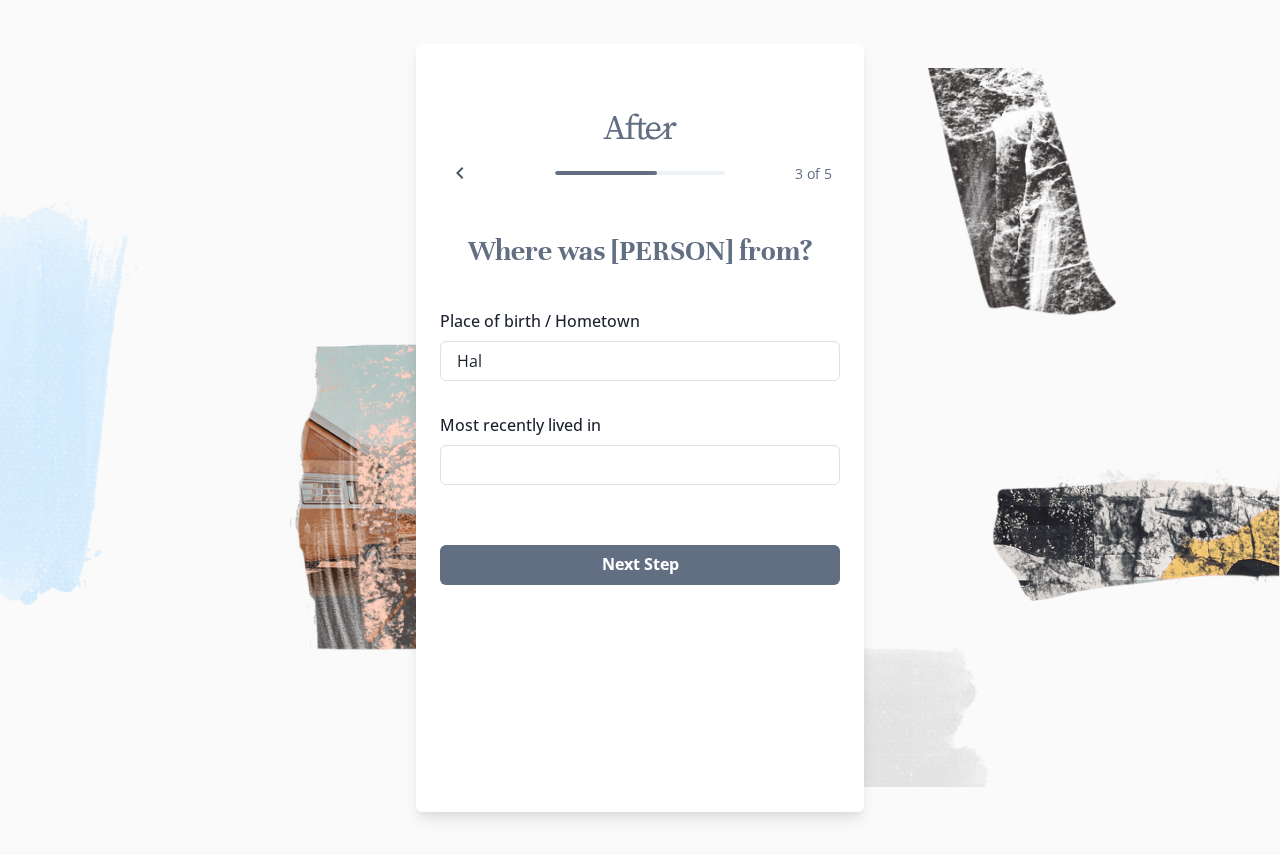 click on "[CITY], [STATE], [STATE]" at bounding box center (640, 462) 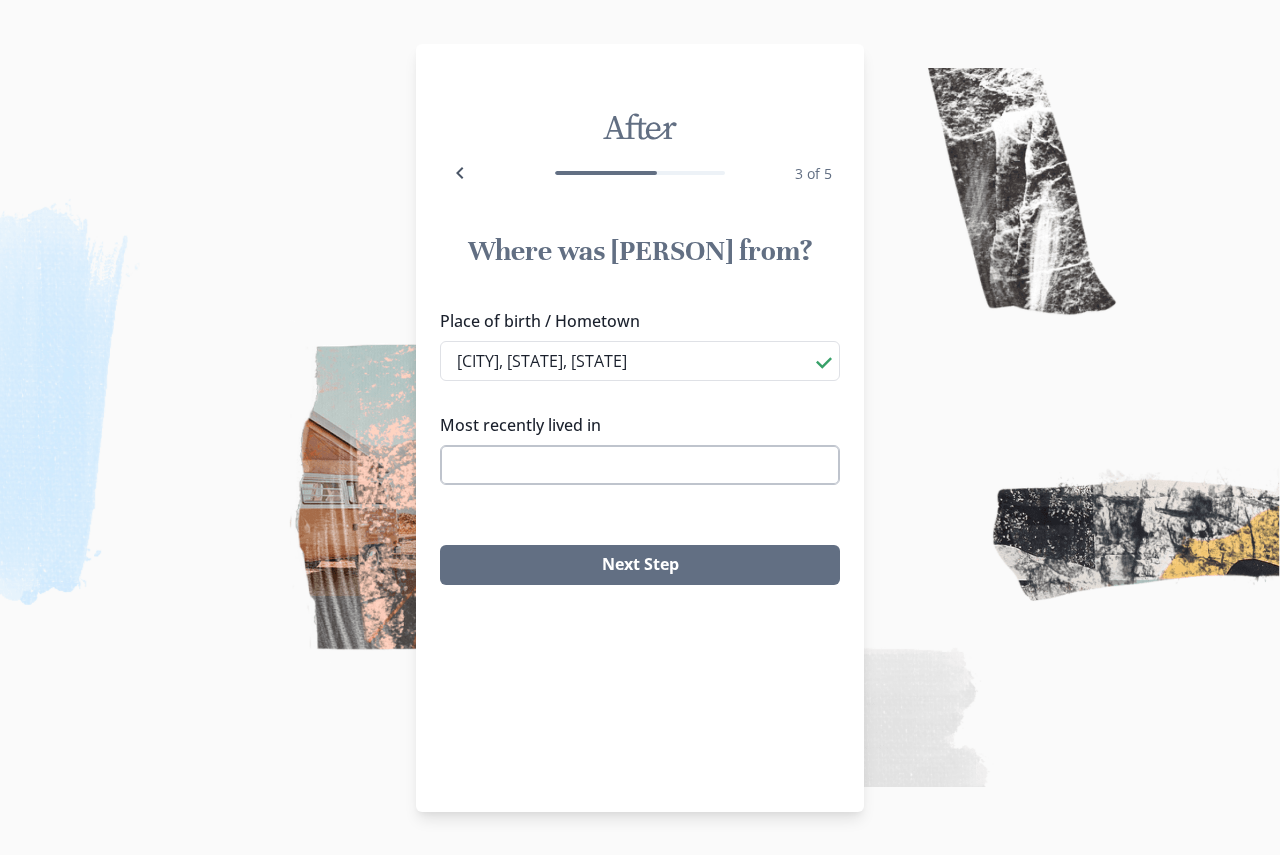 click on "Most recently lived in" at bounding box center [640, 465] 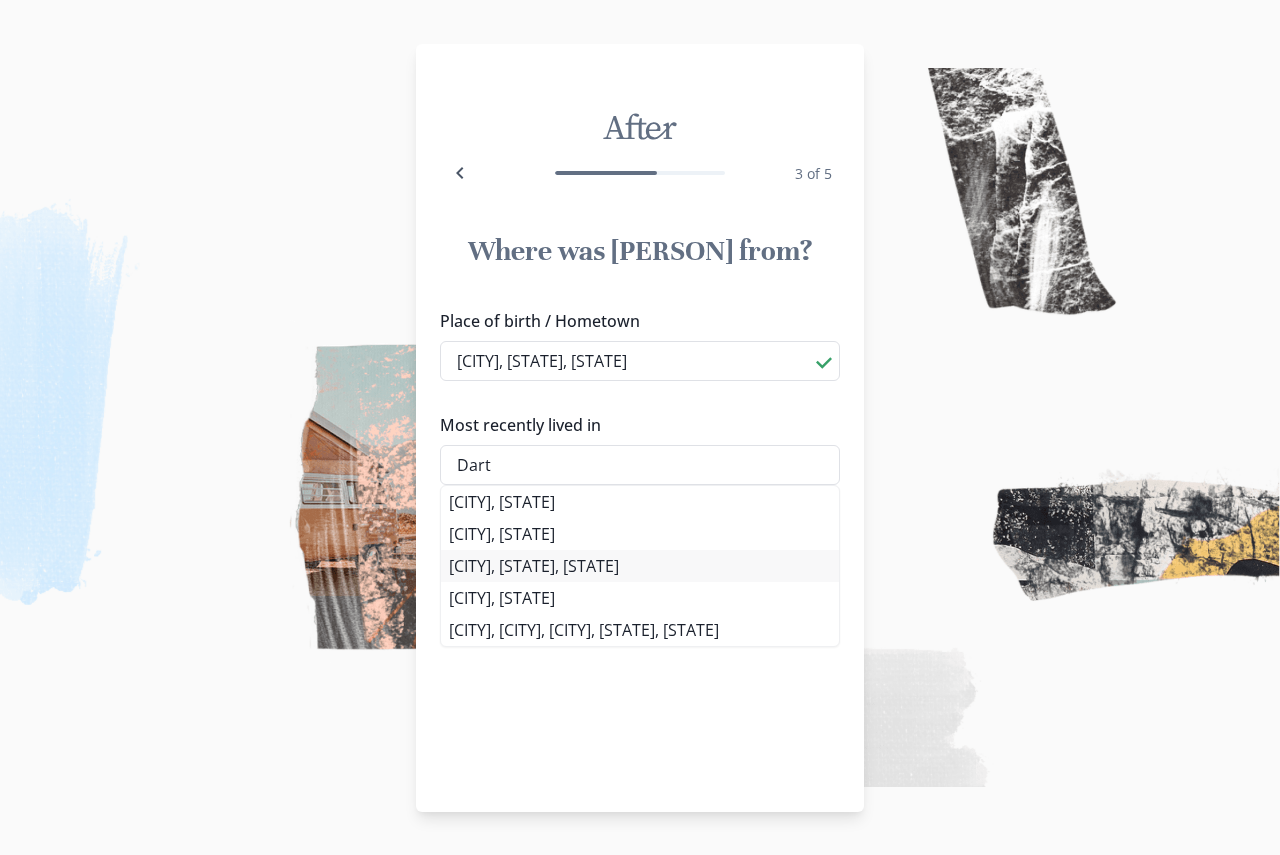 type on "Dart" 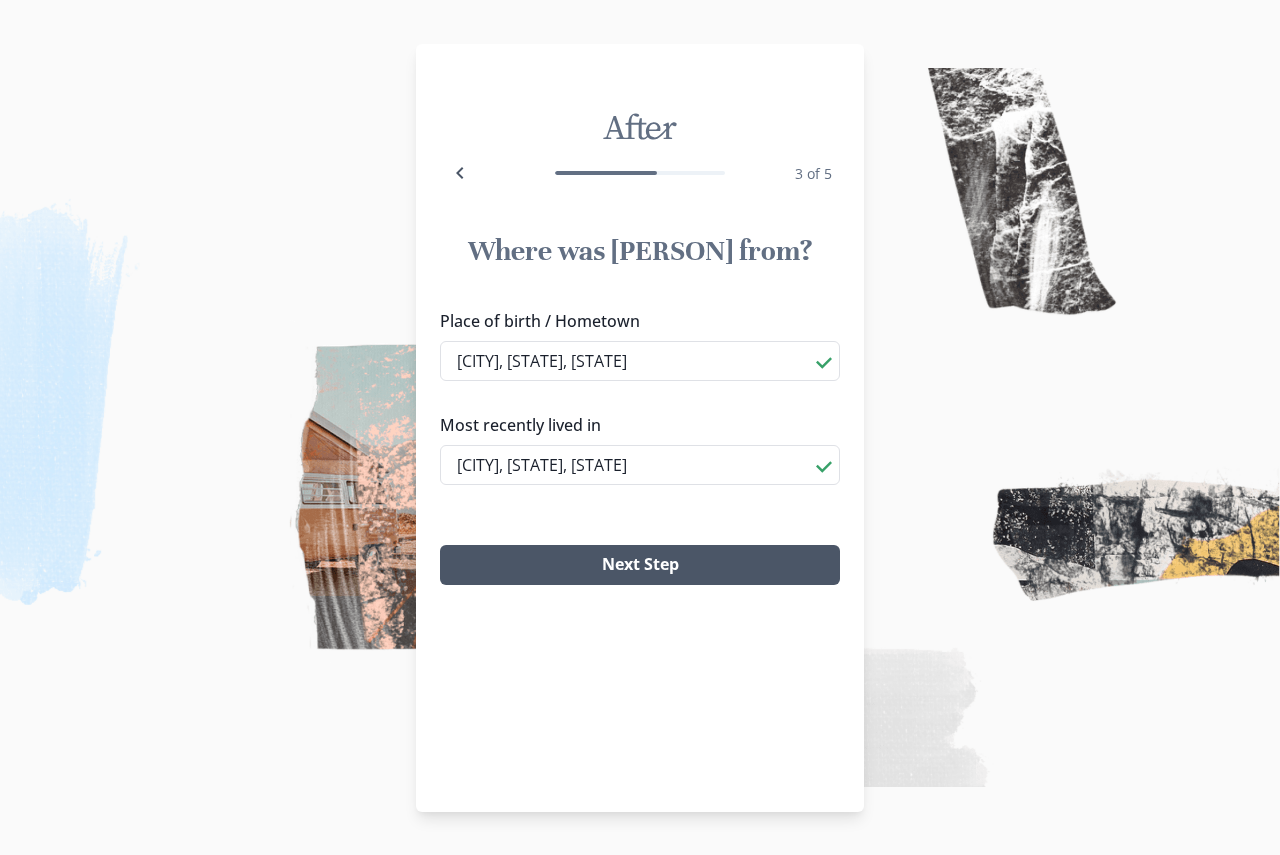 click on "Next Step" at bounding box center [640, 565] 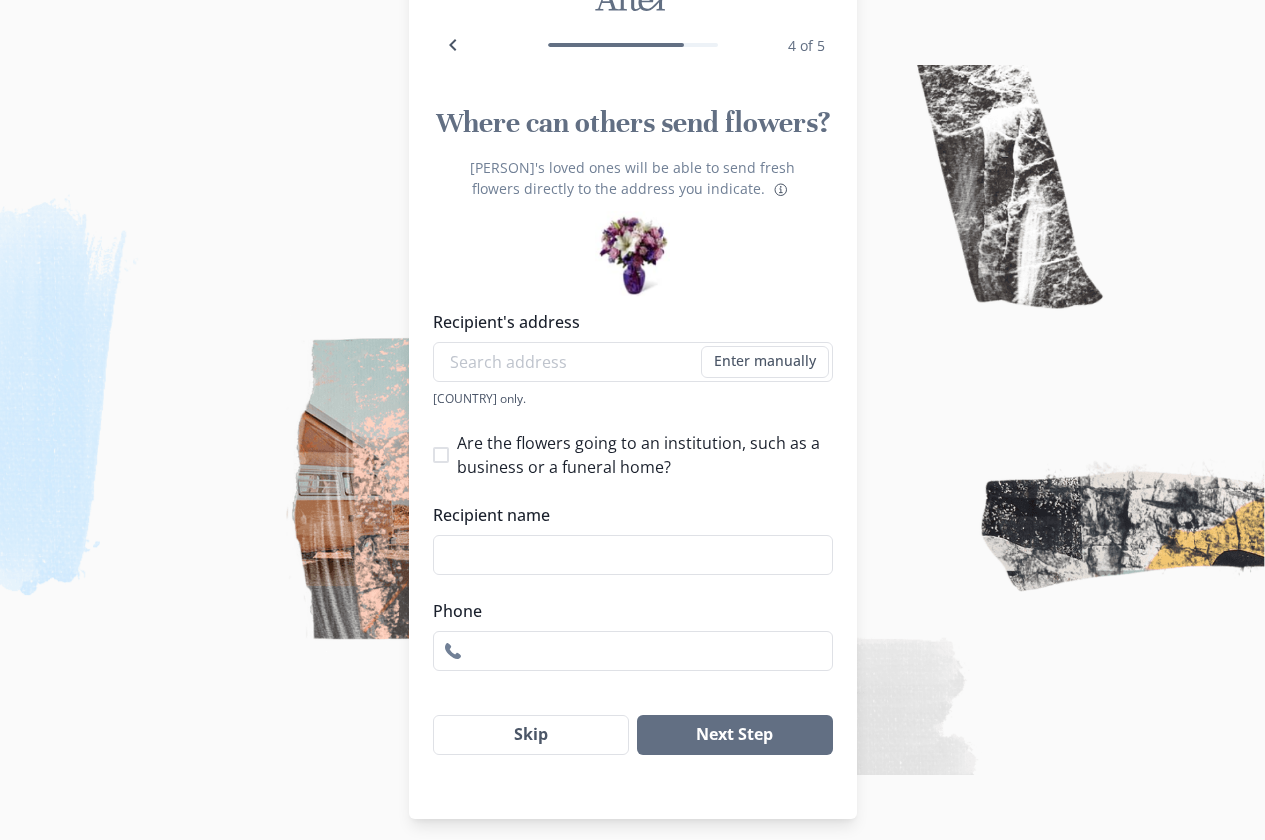 scroll, scrollTop: 128, scrollLeft: 0, axis: vertical 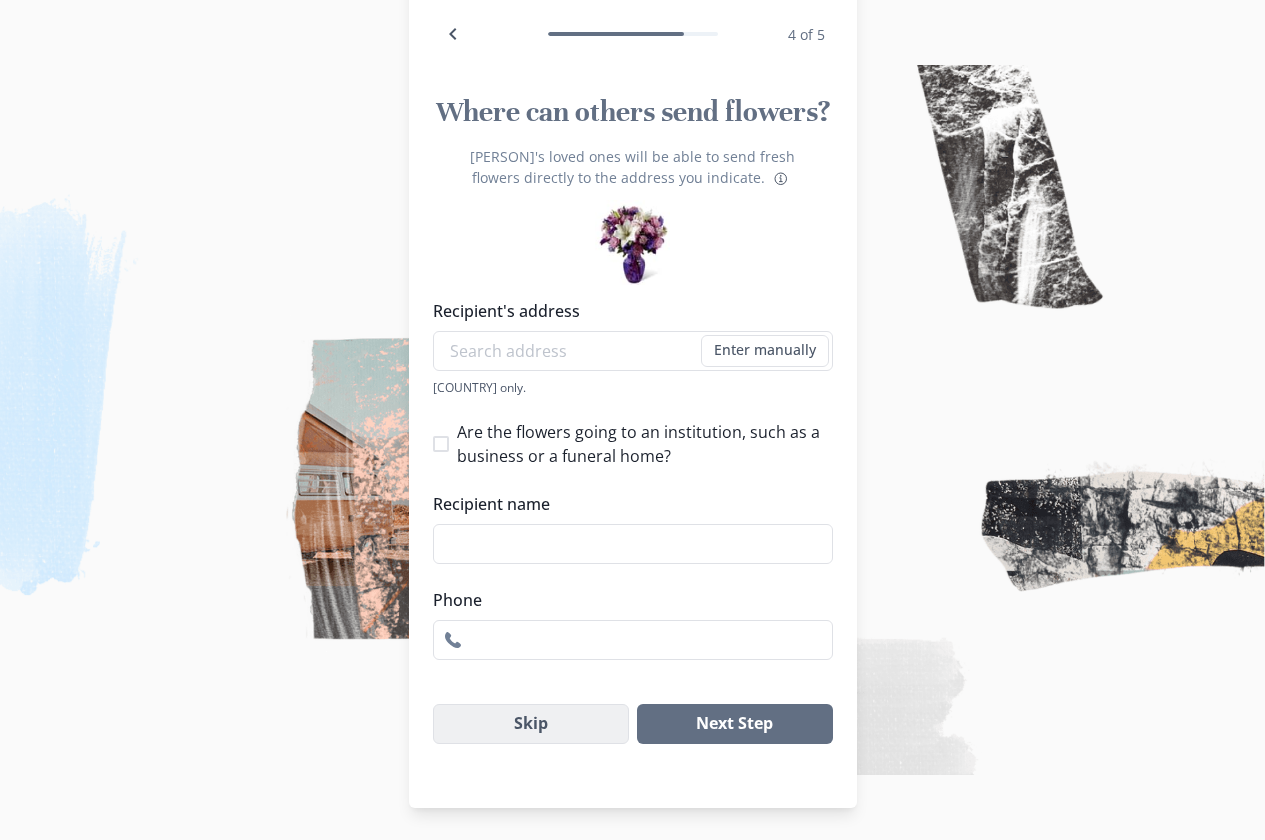 click on "Skip" at bounding box center (531, 724) 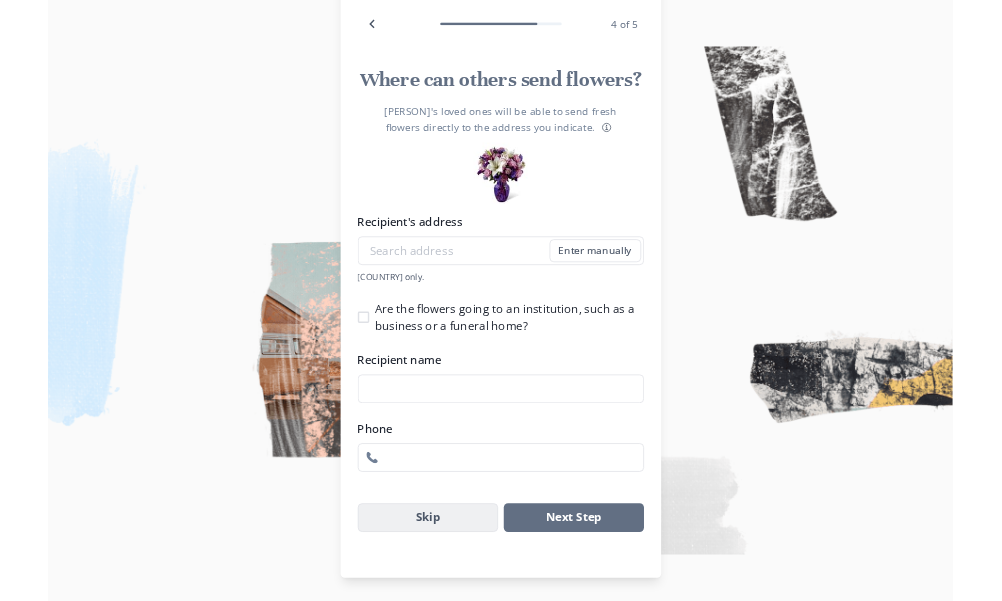 scroll, scrollTop: 0, scrollLeft: 0, axis: both 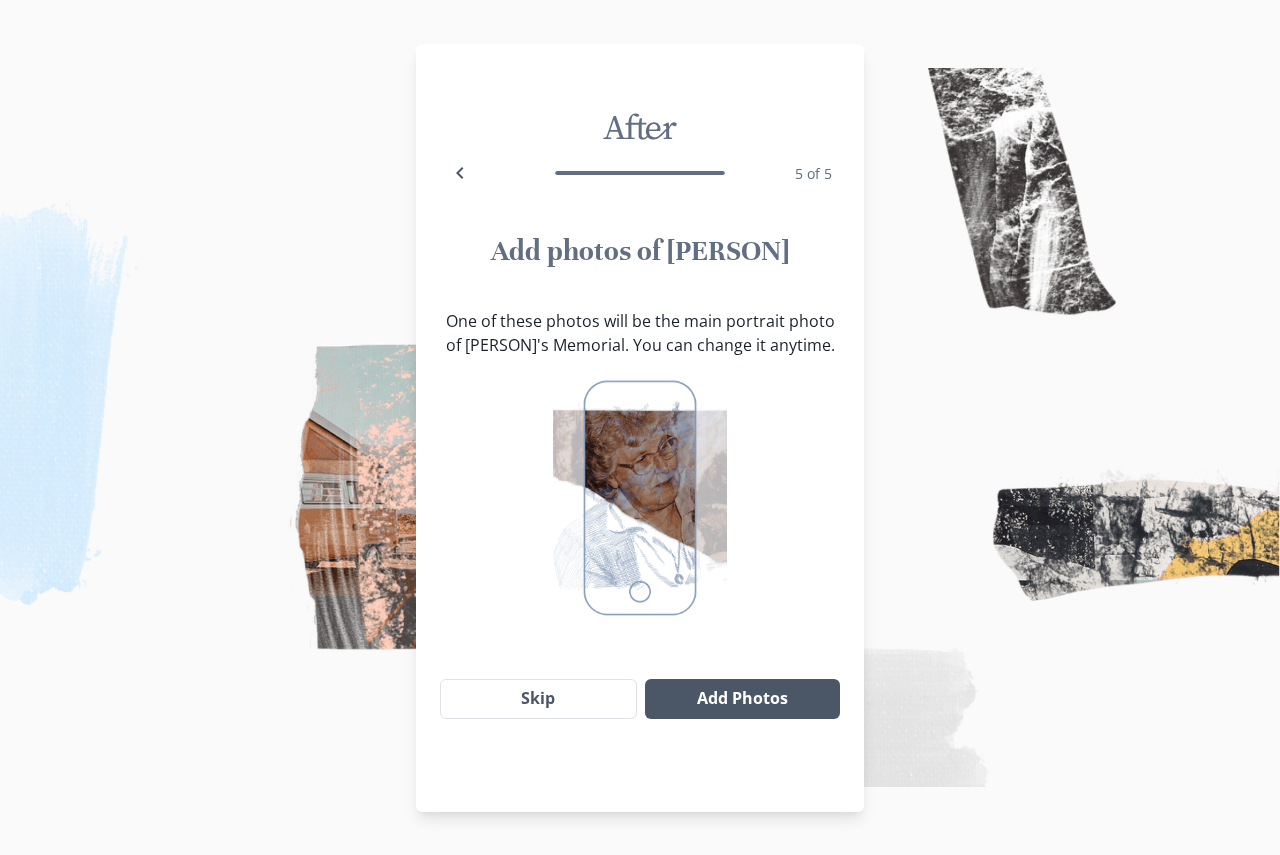 click on "Add Photos" at bounding box center [742, 699] 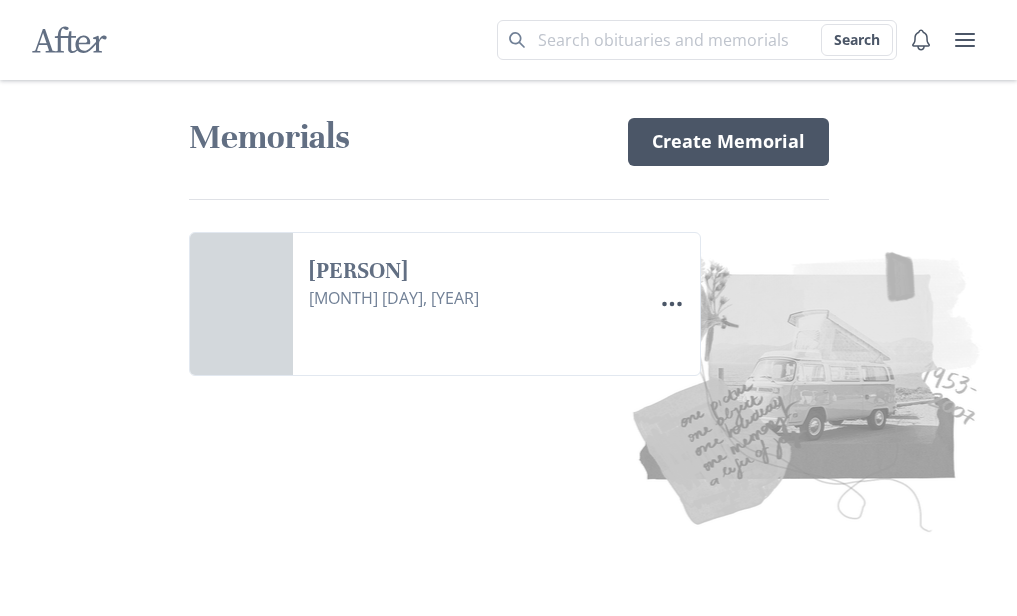 click on "Create Memorial" at bounding box center (728, 142) 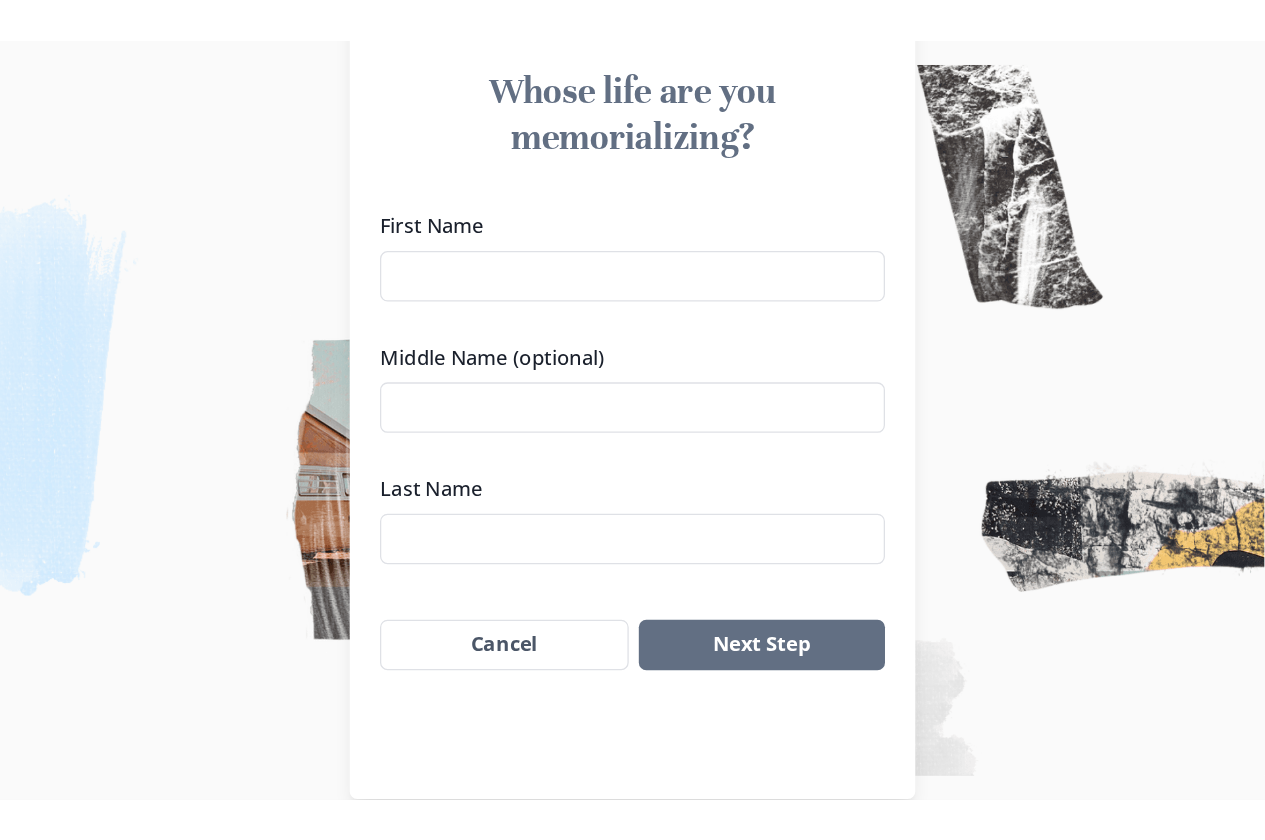 scroll, scrollTop: 0, scrollLeft: 0, axis: both 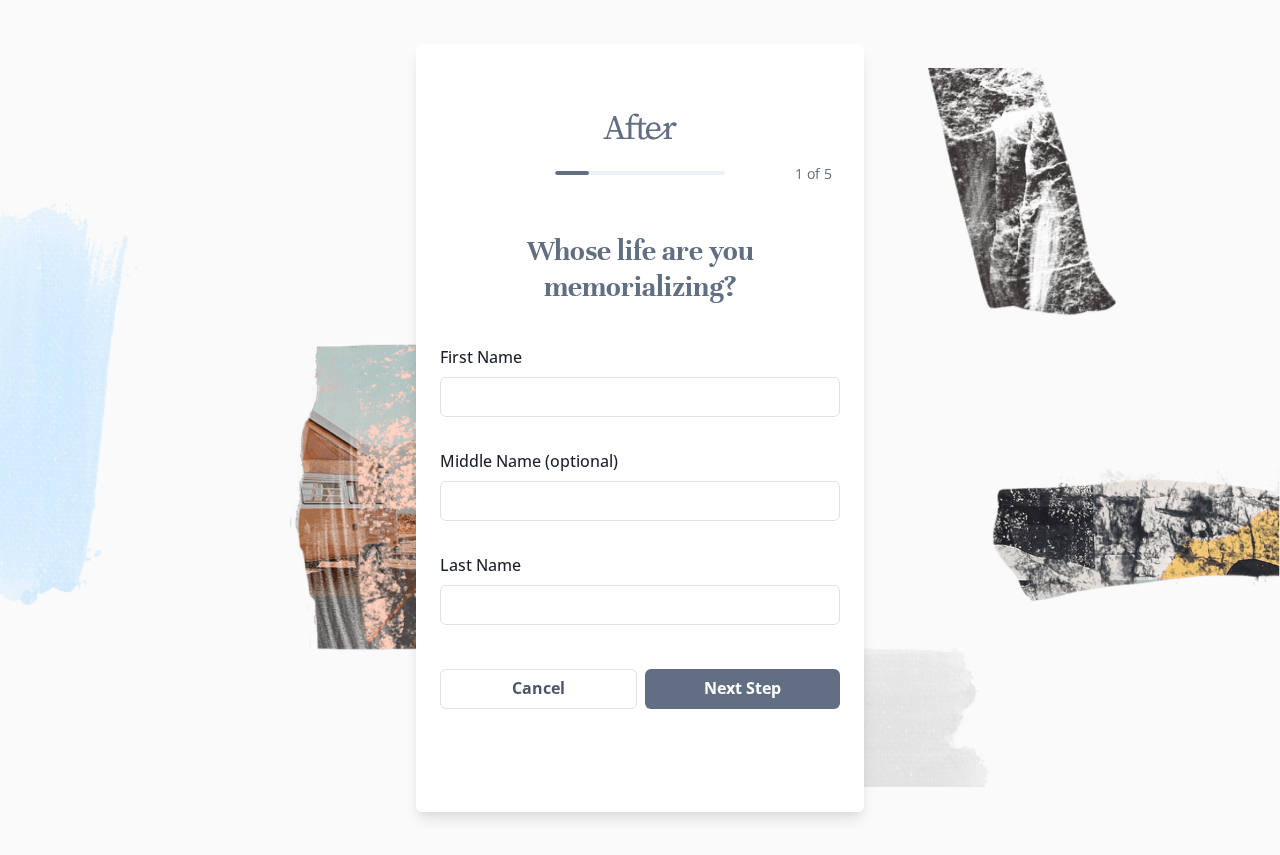 click on "1 of 5" at bounding box center [813, 173] 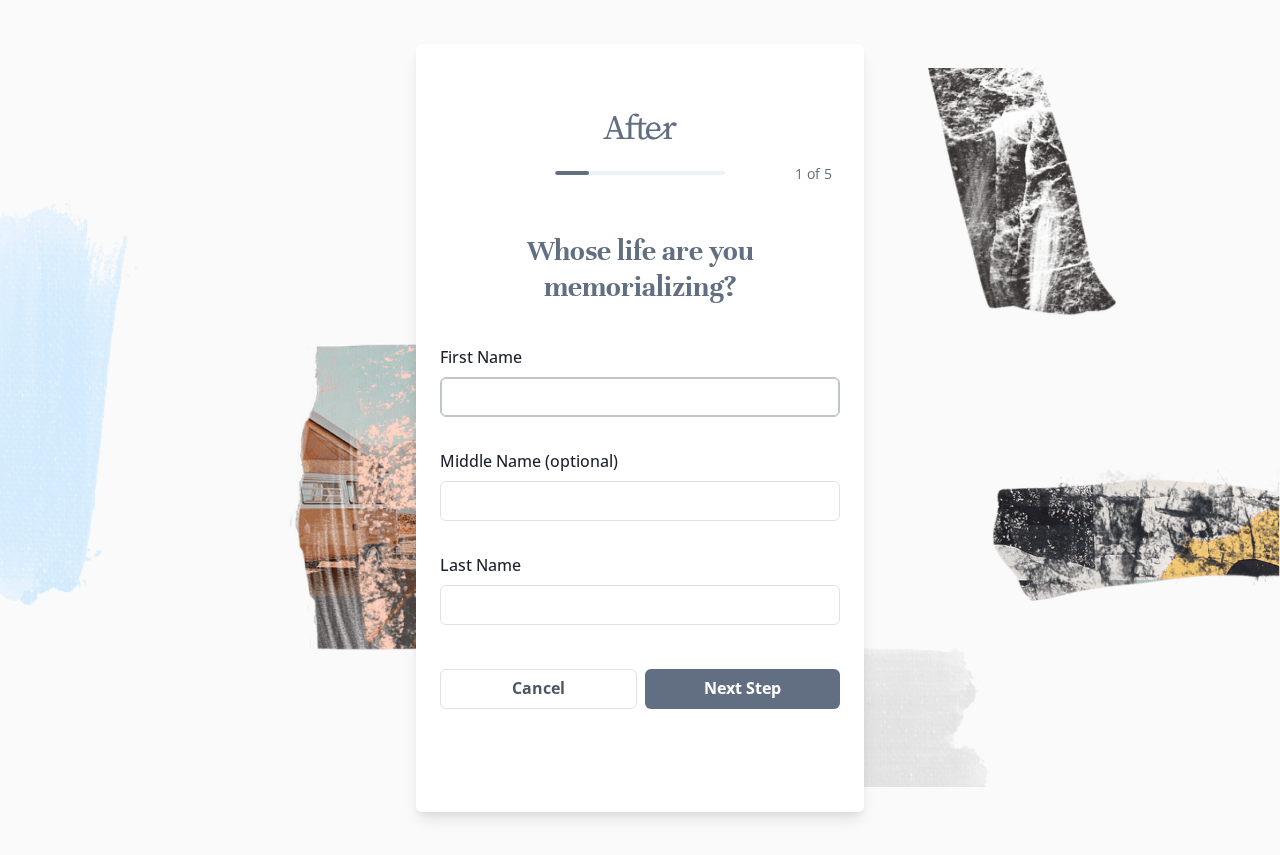 click on "First Name" at bounding box center [640, 397] 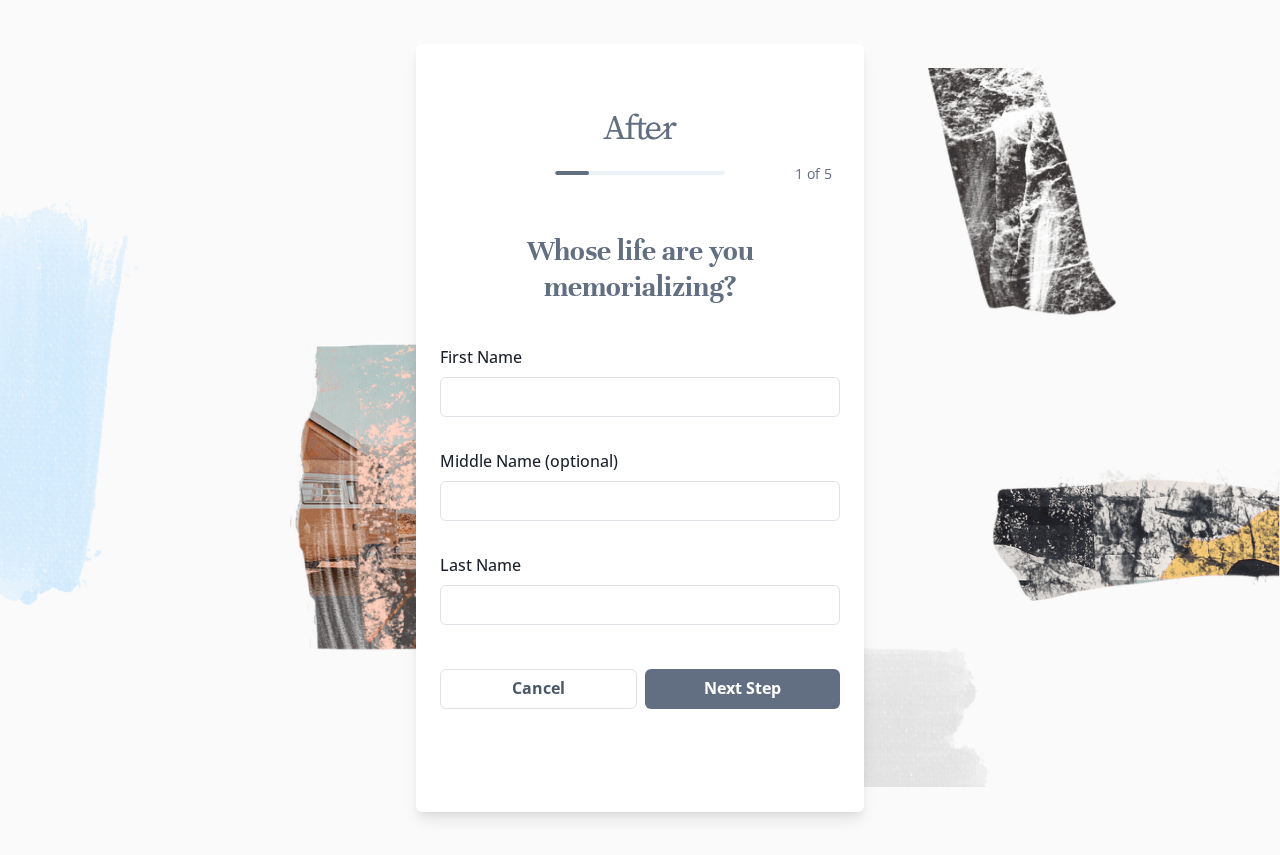 type on "[PERSON]" 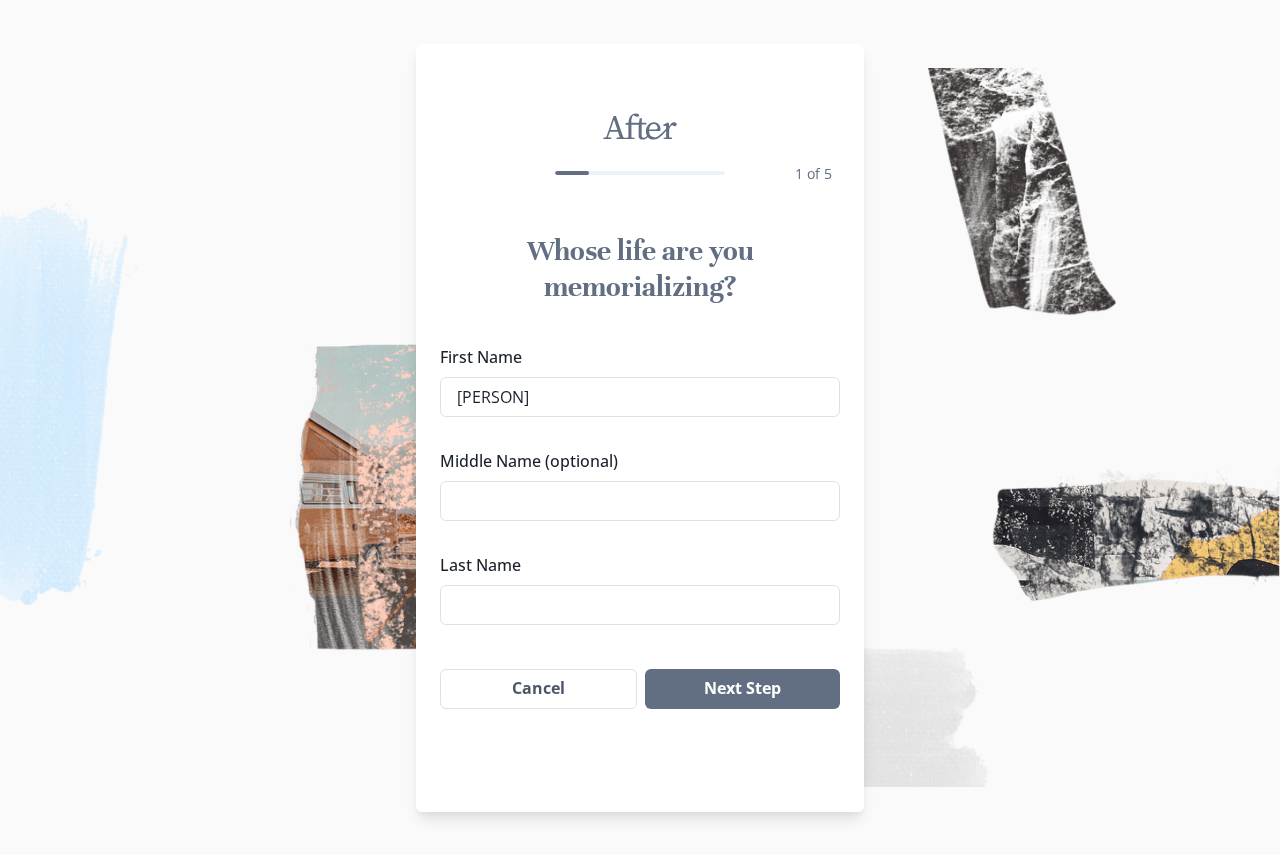 type on "[LASTNAME]" 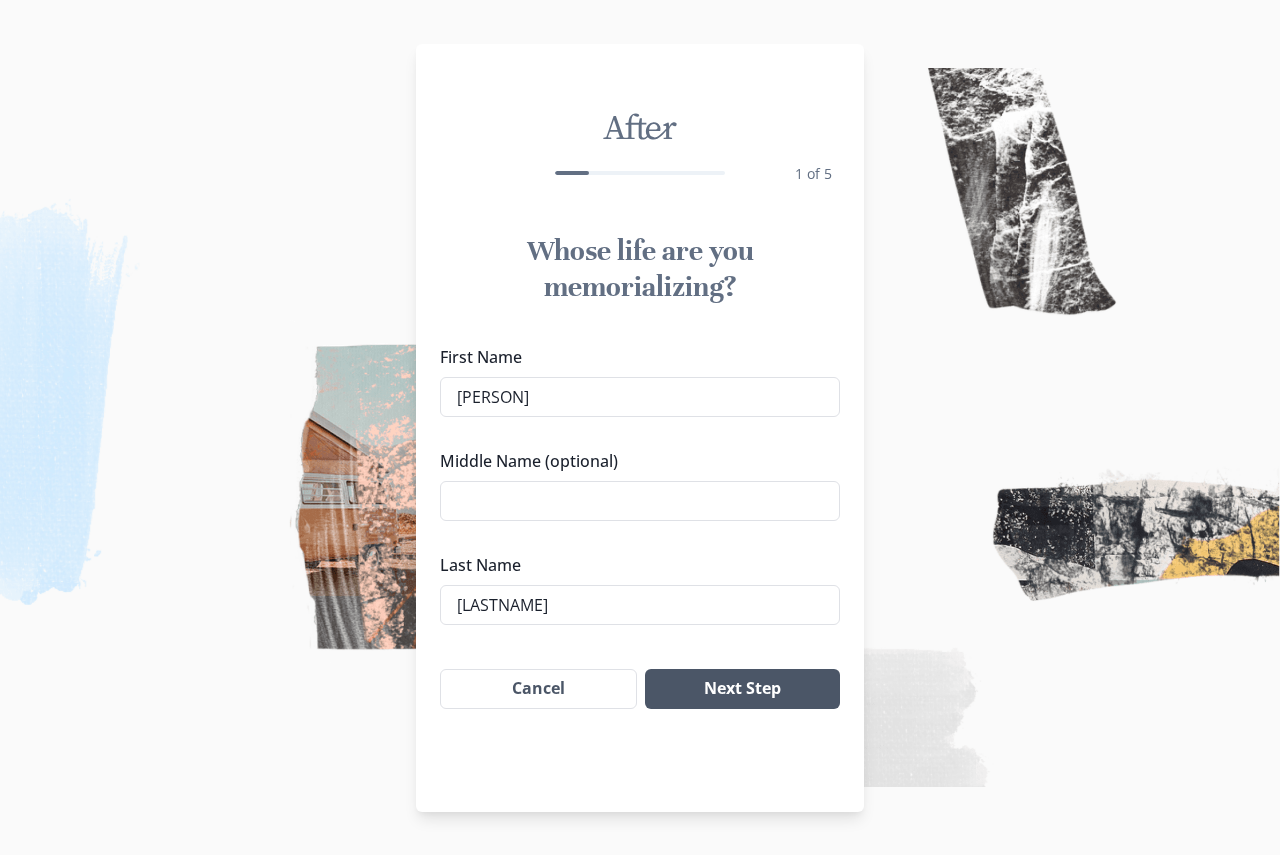 click on "Next Step" at bounding box center [742, 689] 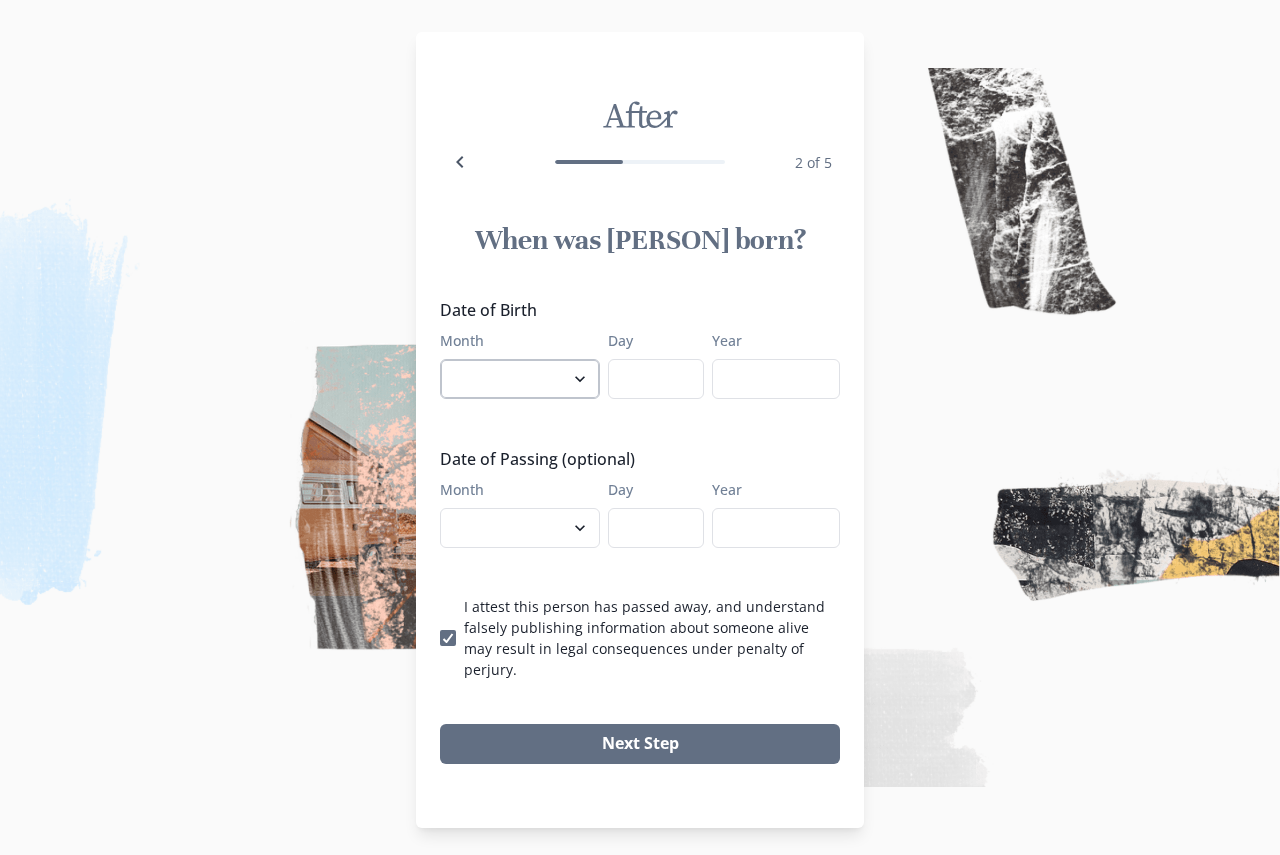click on "January February March April May June July August September October November December" at bounding box center (520, 379) 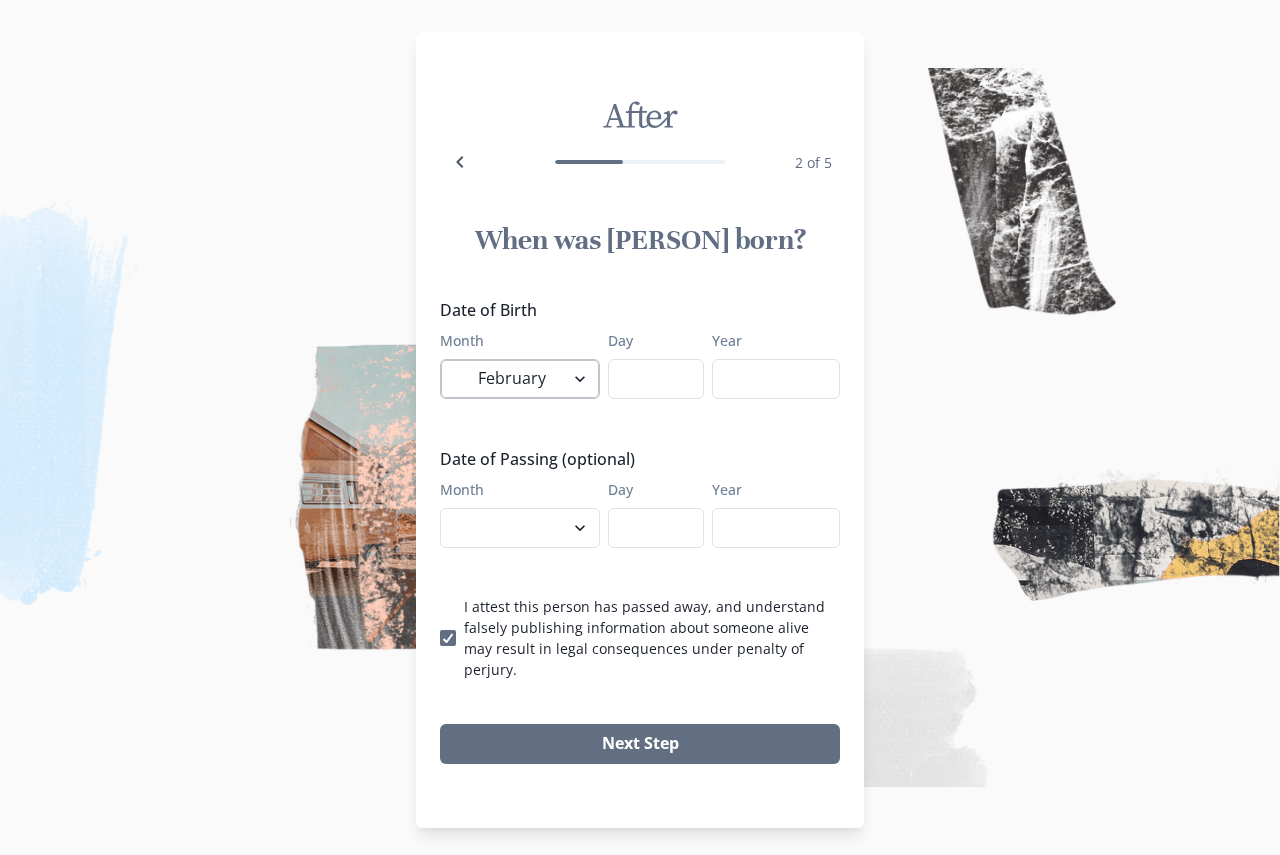 click on "January February March April May June July August September October November December" at bounding box center (520, 379) 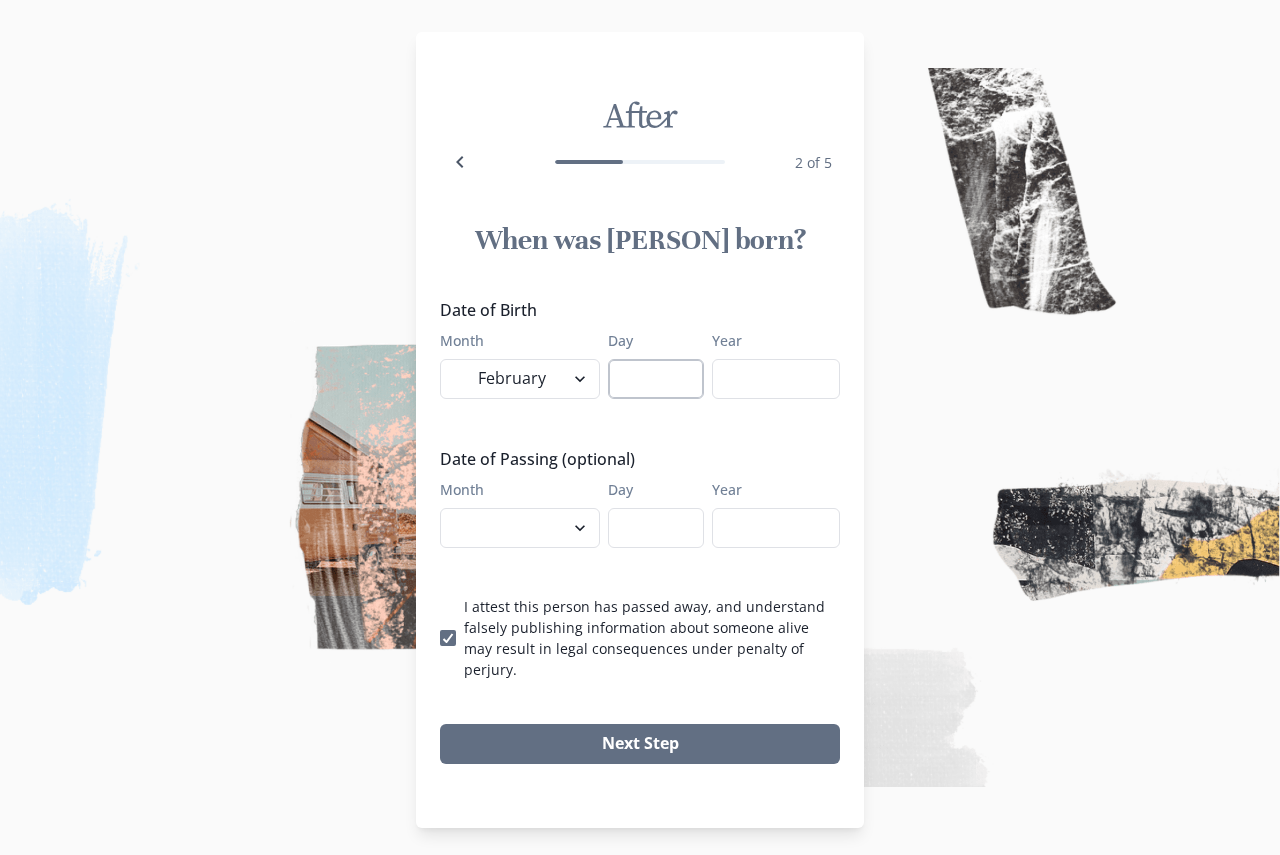 click on "Day" at bounding box center [656, 379] 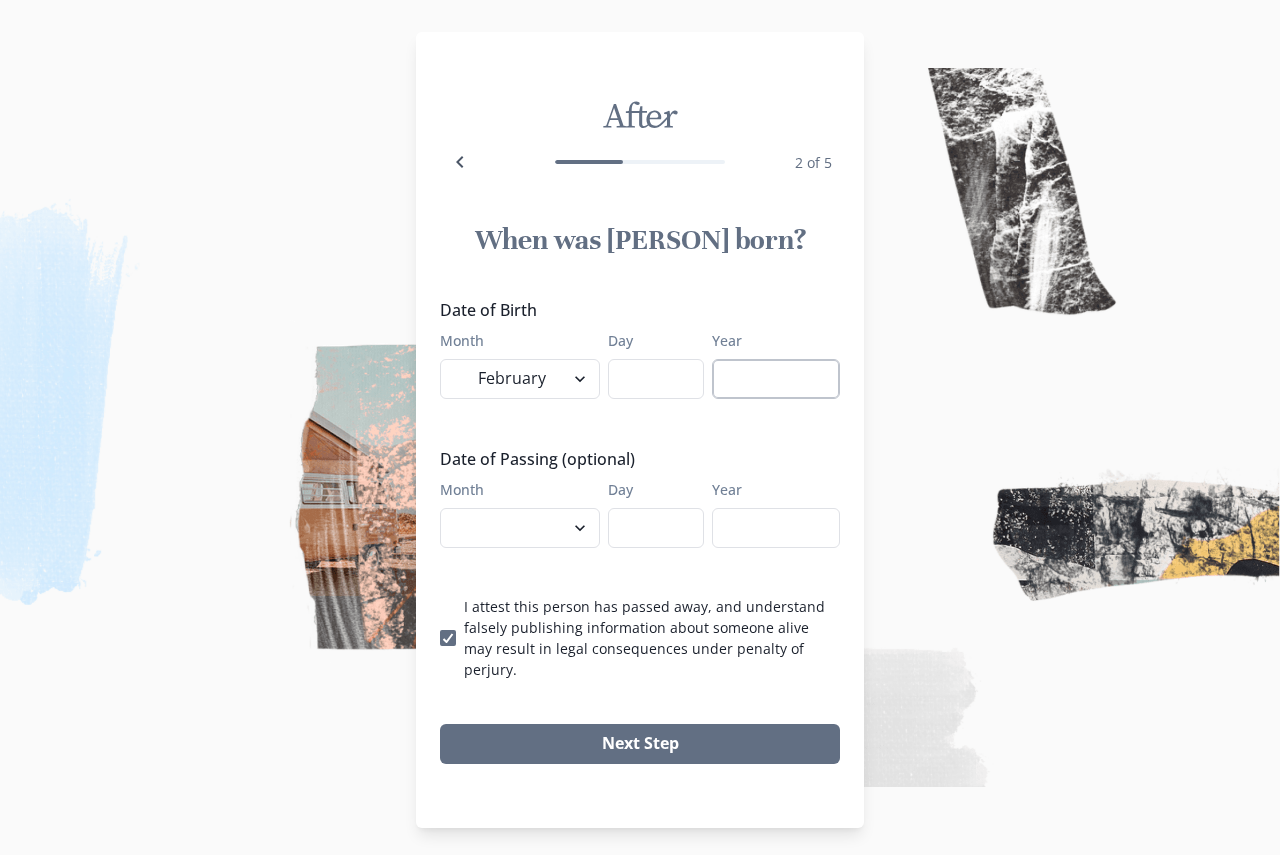 type on "Day" 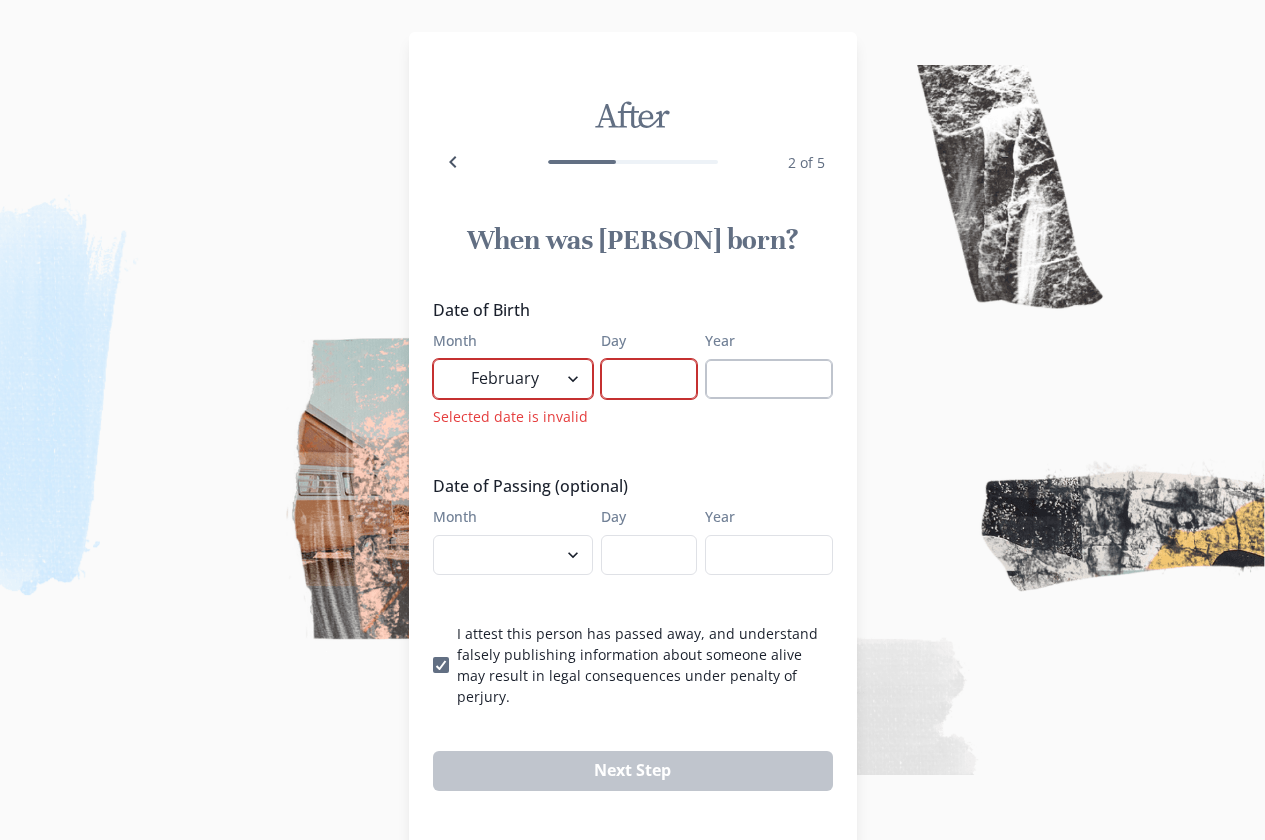 click on "[POSTAL_CODE]" at bounding box center (769, 379) 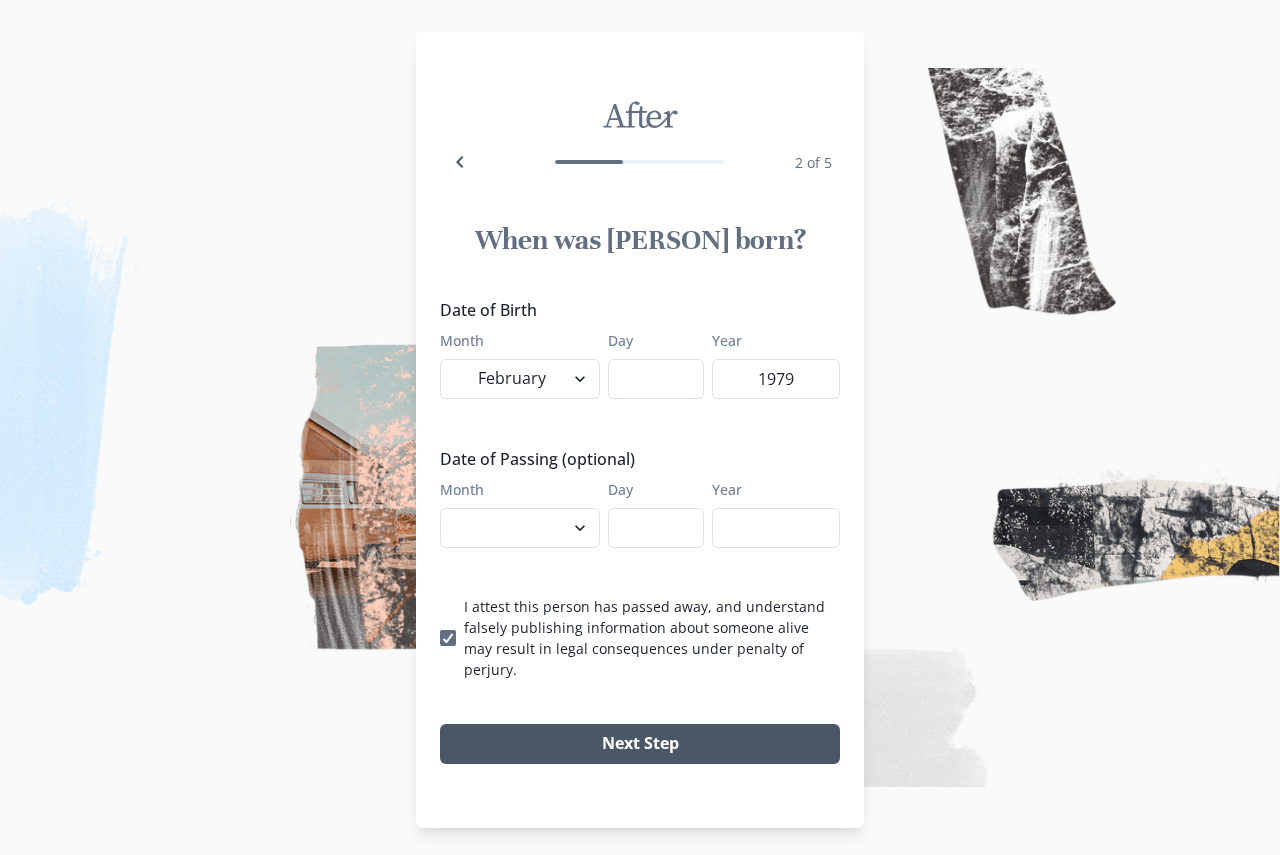 type on "1979" 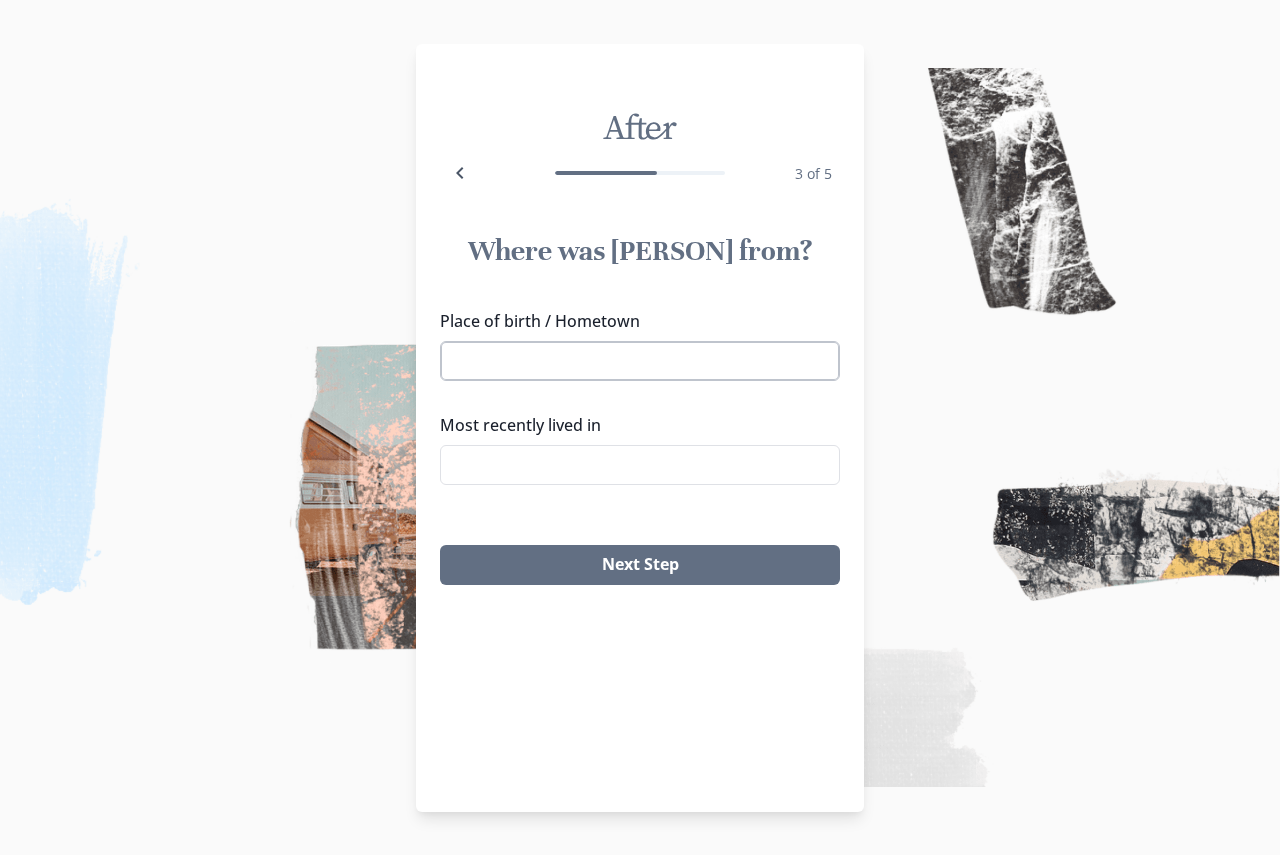 click on "Place of birth / Hometown" at bounding box center (640, 361) 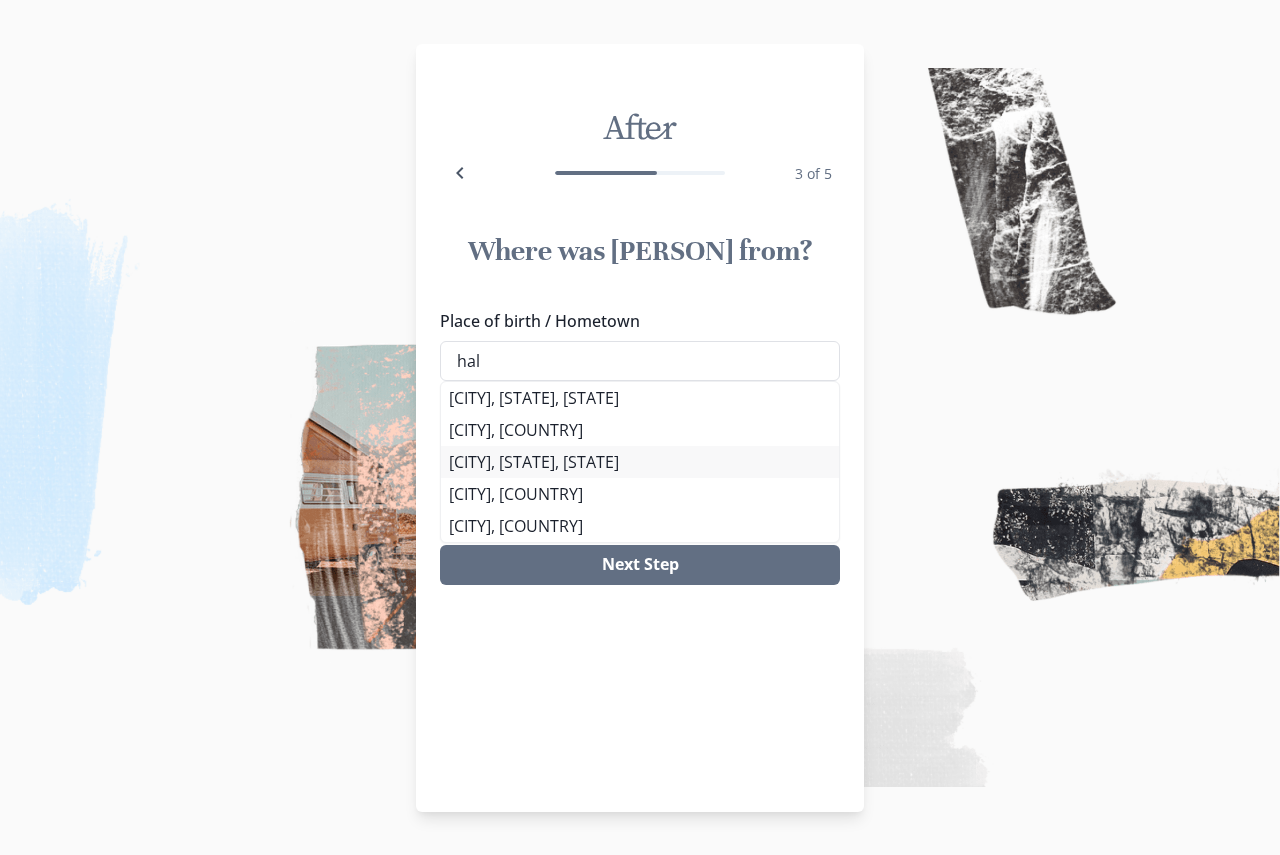 type on "hal" 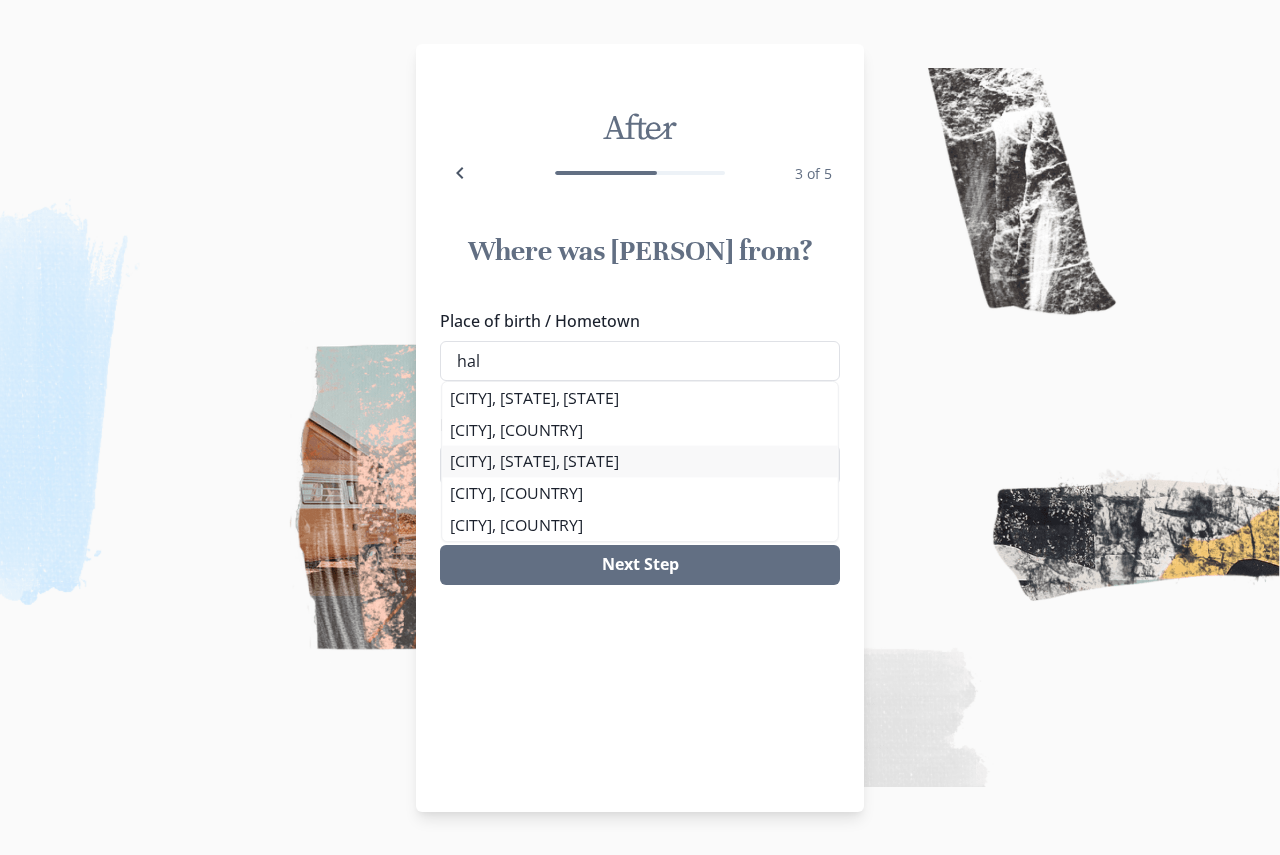 click on "[CITY], [STATE], [STATE]" at bounding box center (640, 462) 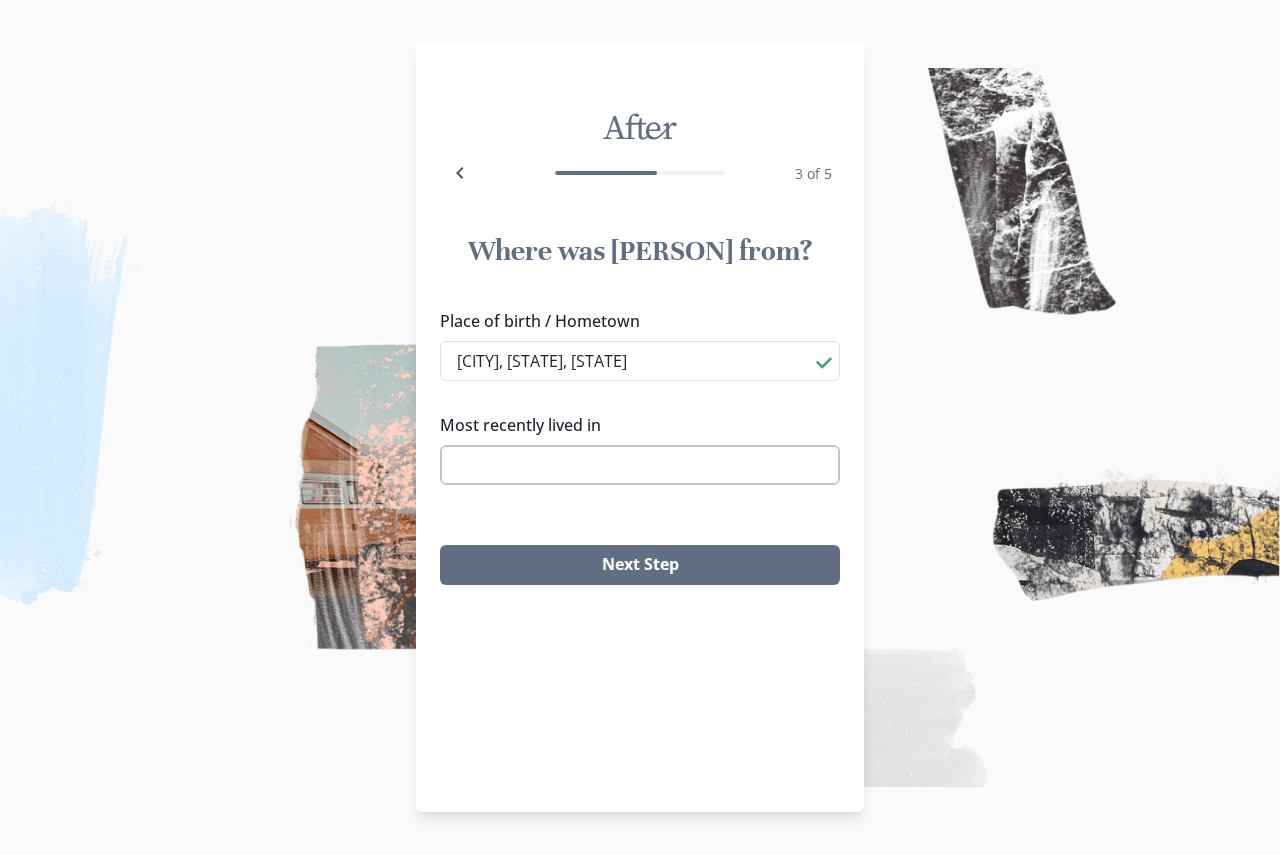 click on "Most recently lived in" at bounding box center (640, 465) 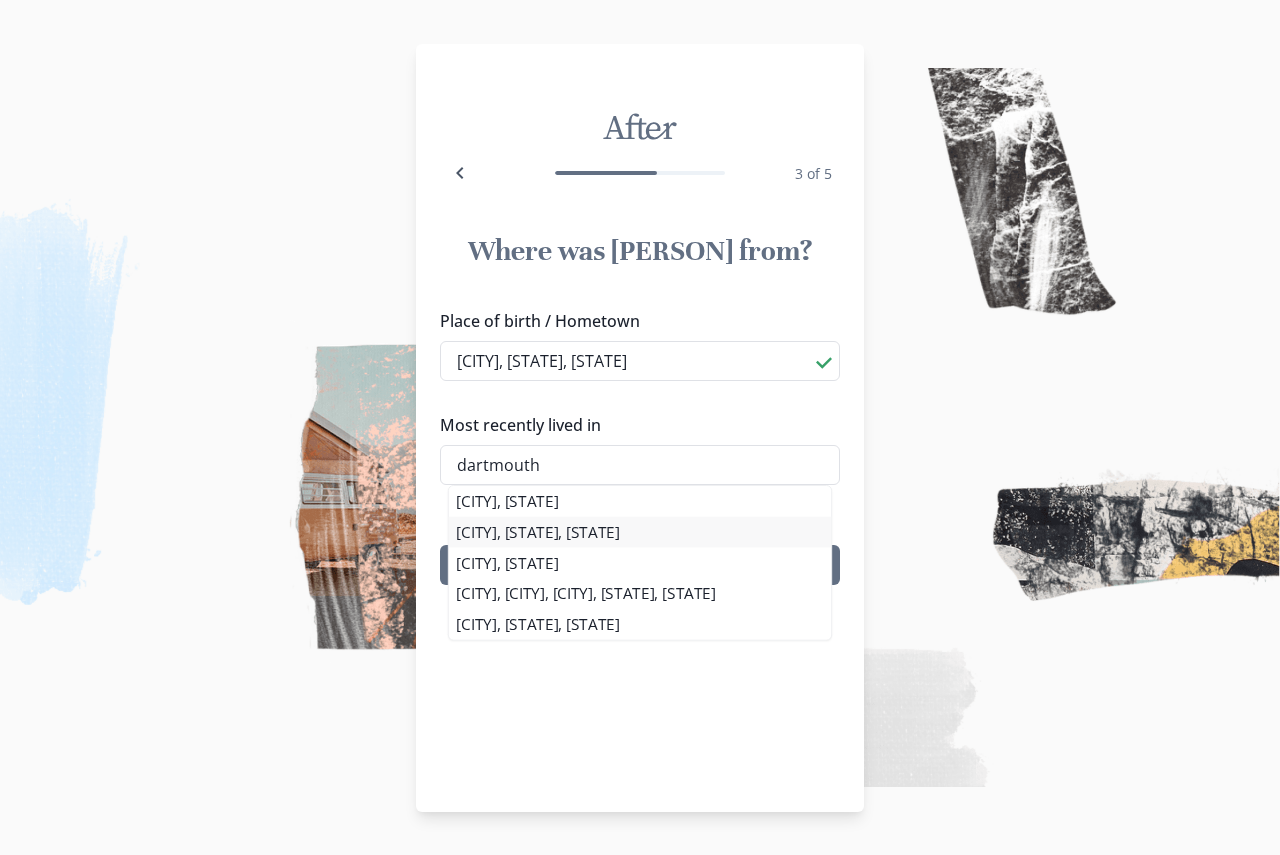 click on "[CITY], [STATE], [STATE]" at bounding box center [640, 532] 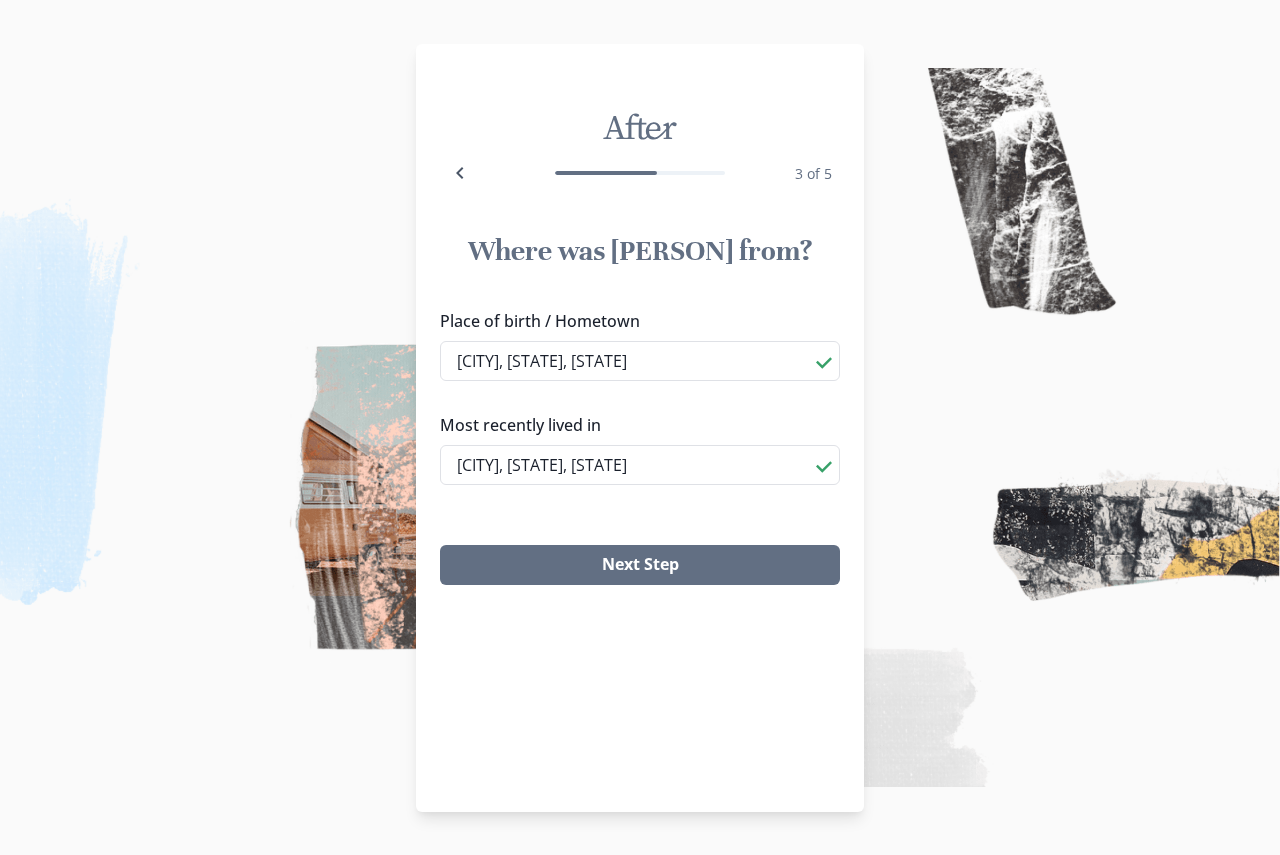 click on "[CITY], [STATE]" at bounding box center (640, 562) 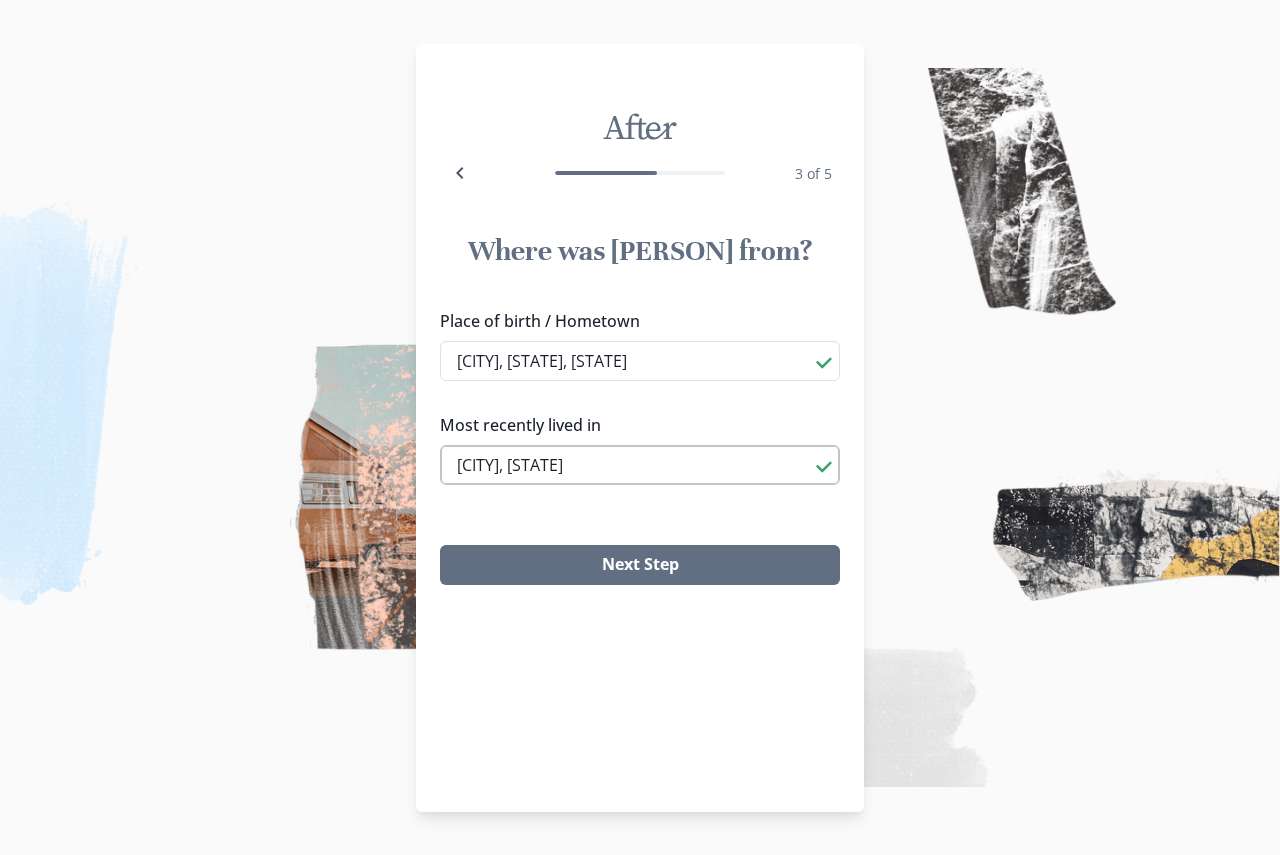 click on "[CITY], [STATE]" at bounding box center [640, 465] 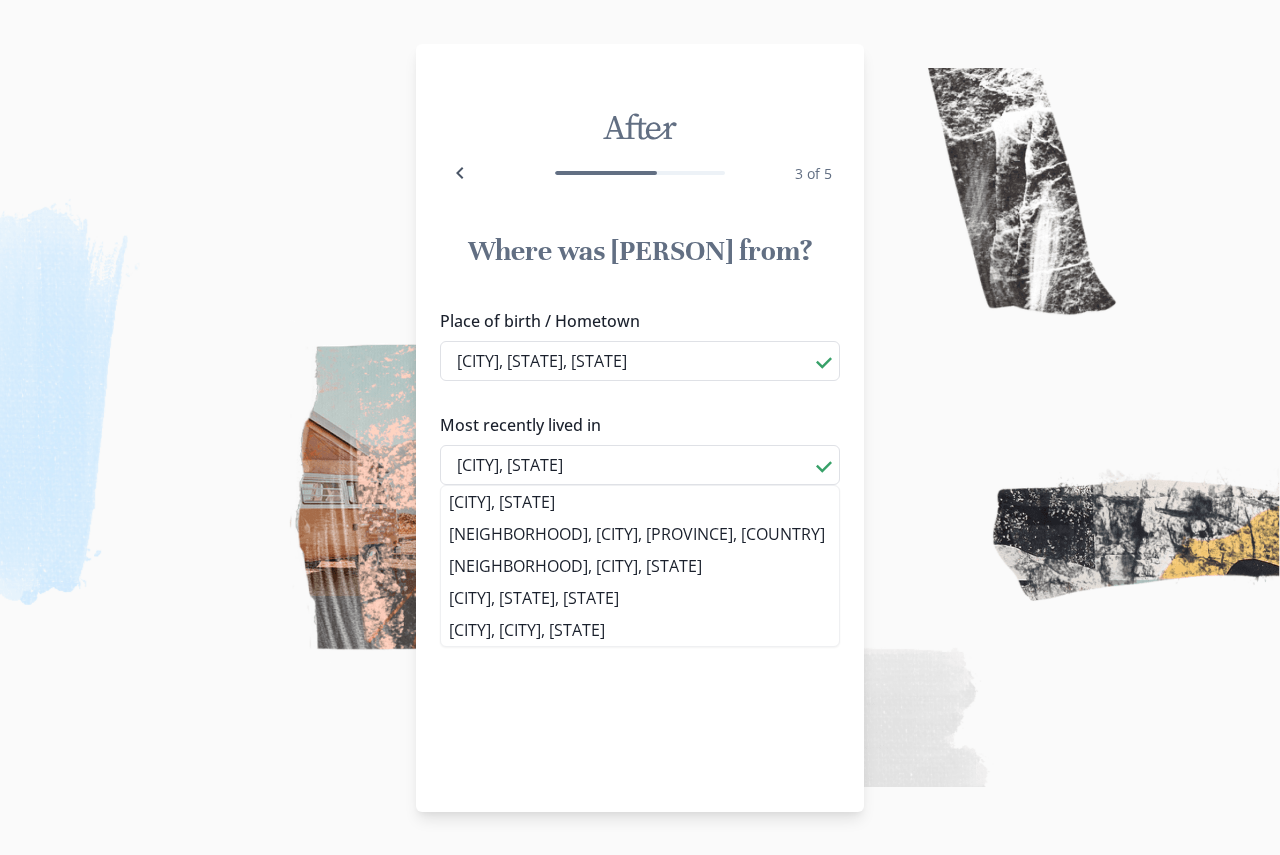 drag, startPoint x: 594, startPoint y: 465, endPoint x: 153, endPoint y: 432, distance: 442.23297 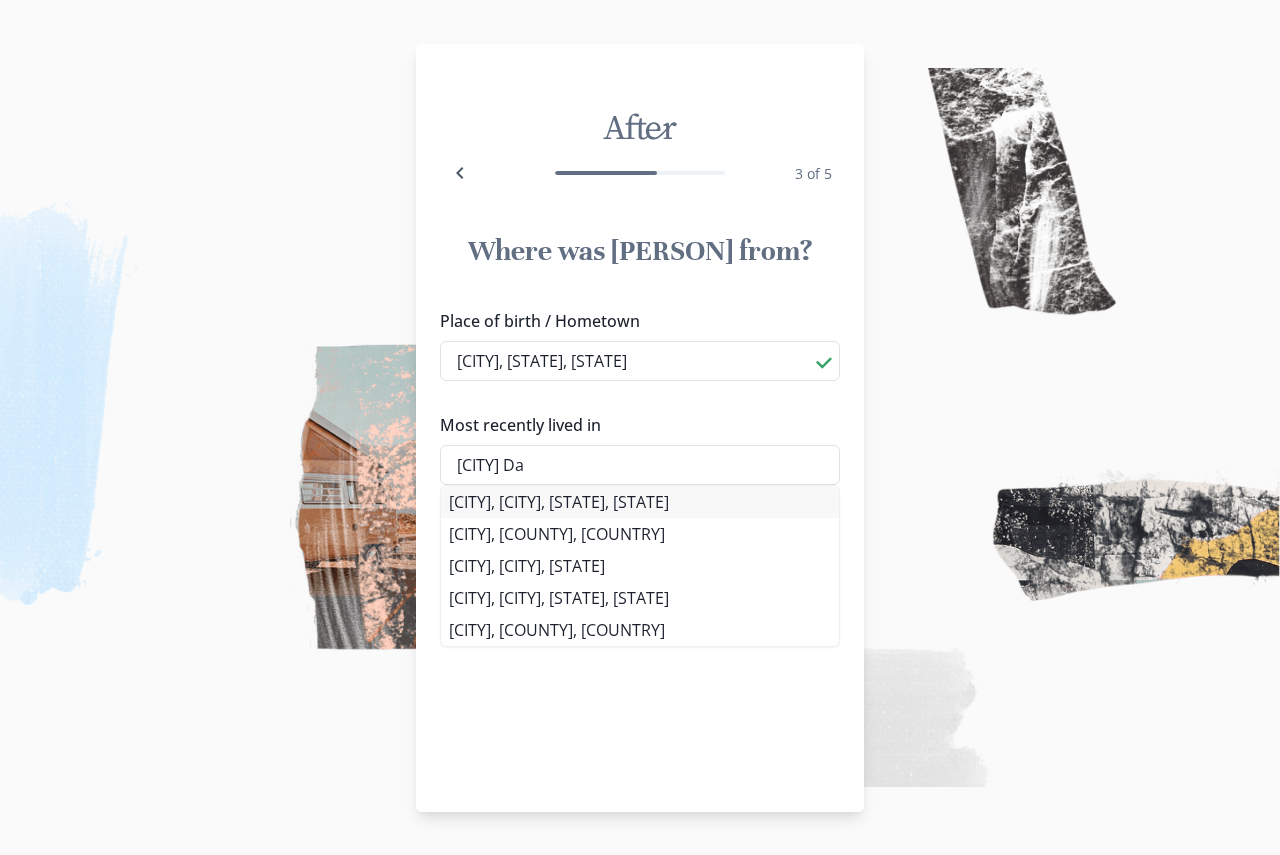 type on "[CITY] Da" 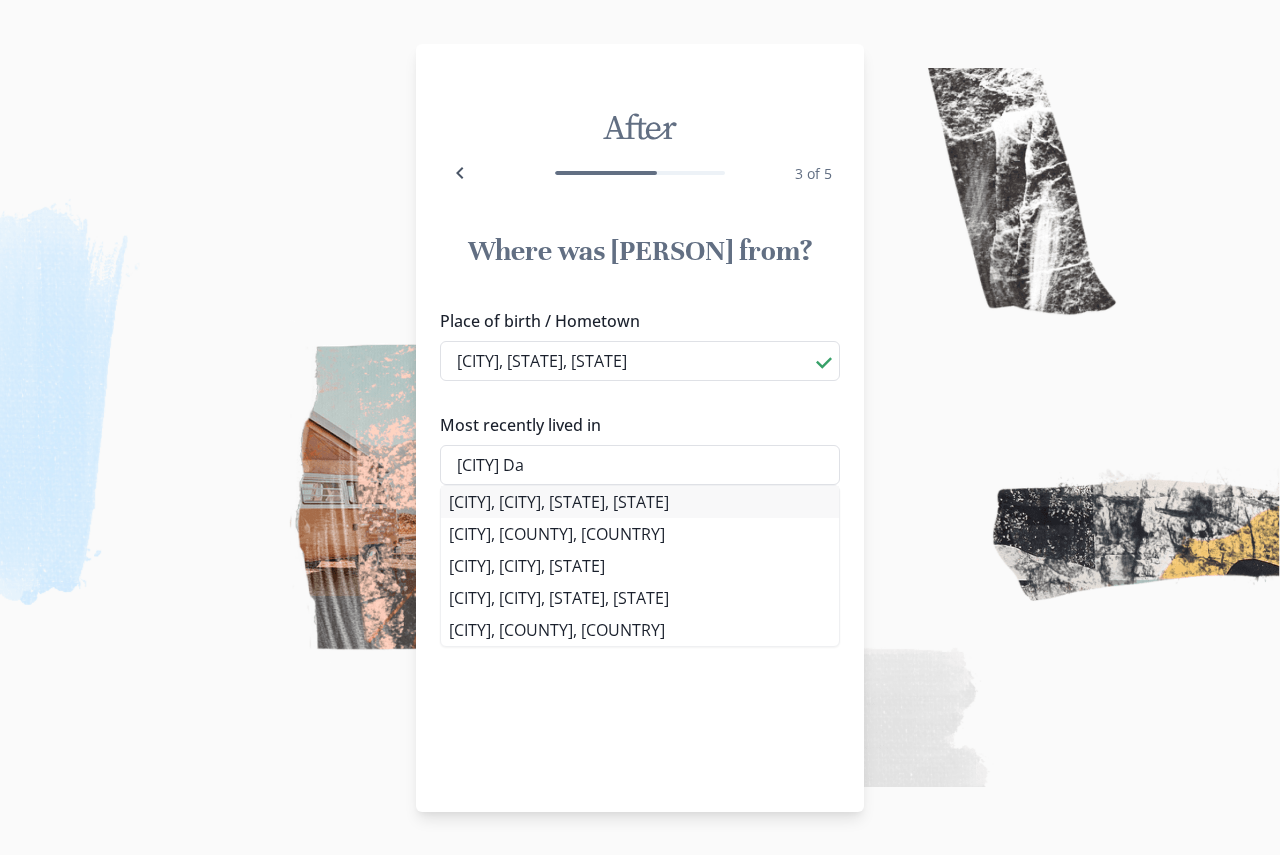 click on "[CITY], [CITY], [STATE], [STATE]" at bounding box center (640, 502) 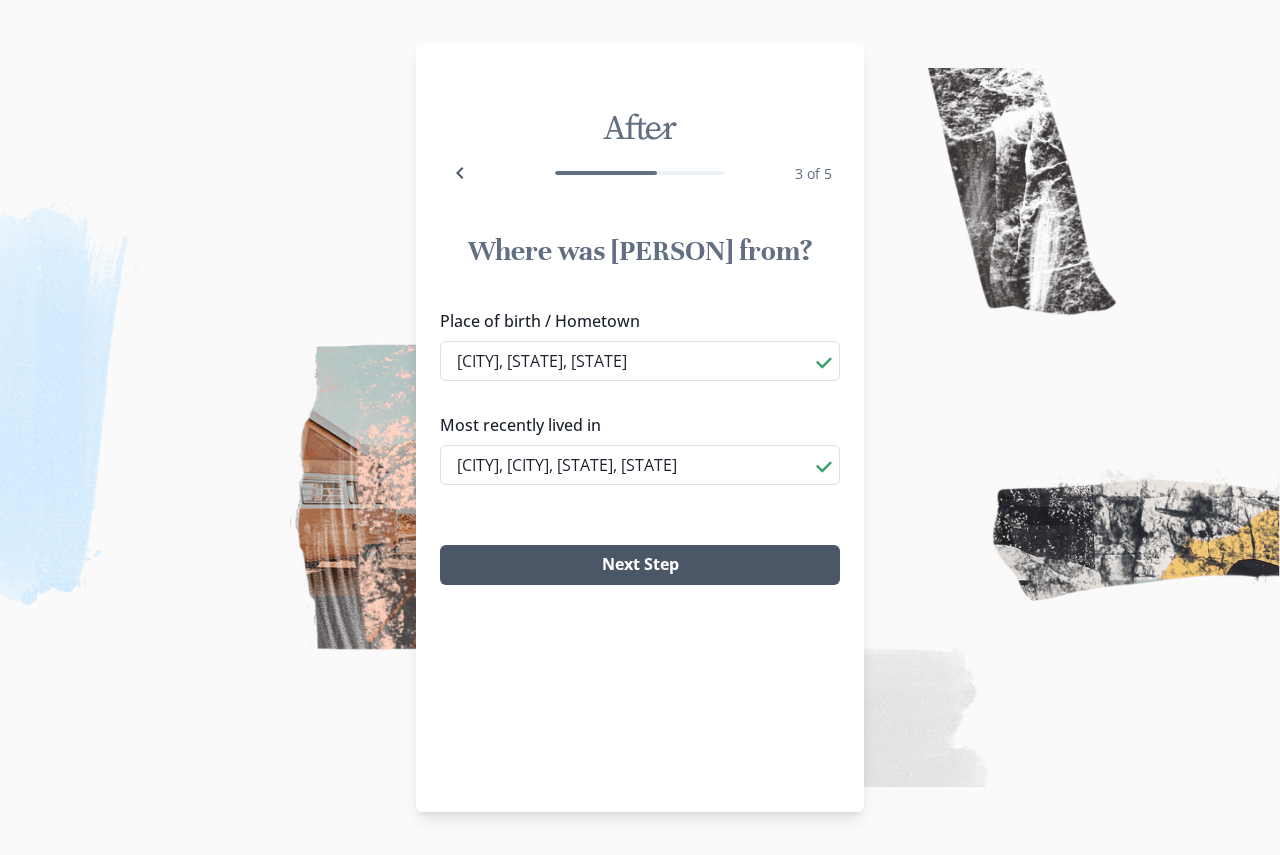click on "Next Step" at bounding box center (640, 565) 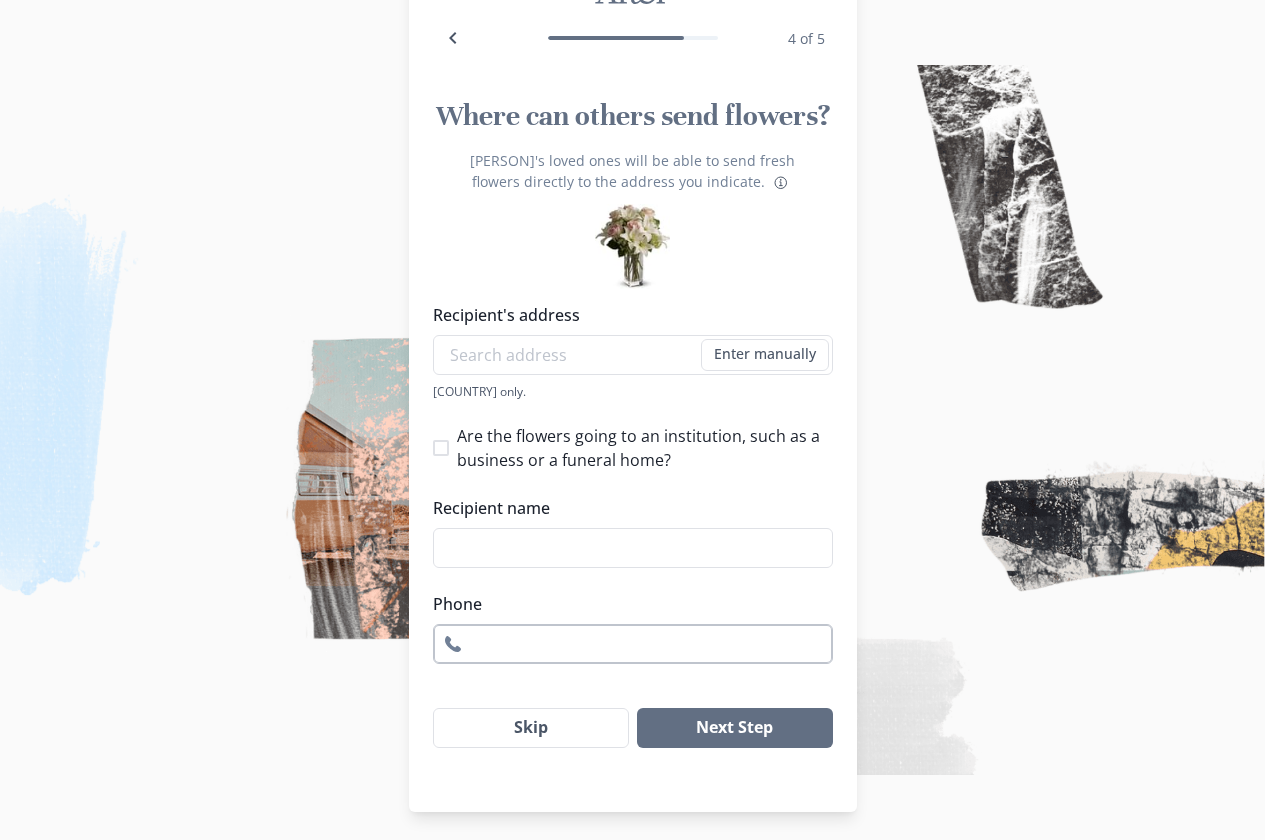 scroll, scrollTop: 128, scrollLeft: 0, axis: vertical 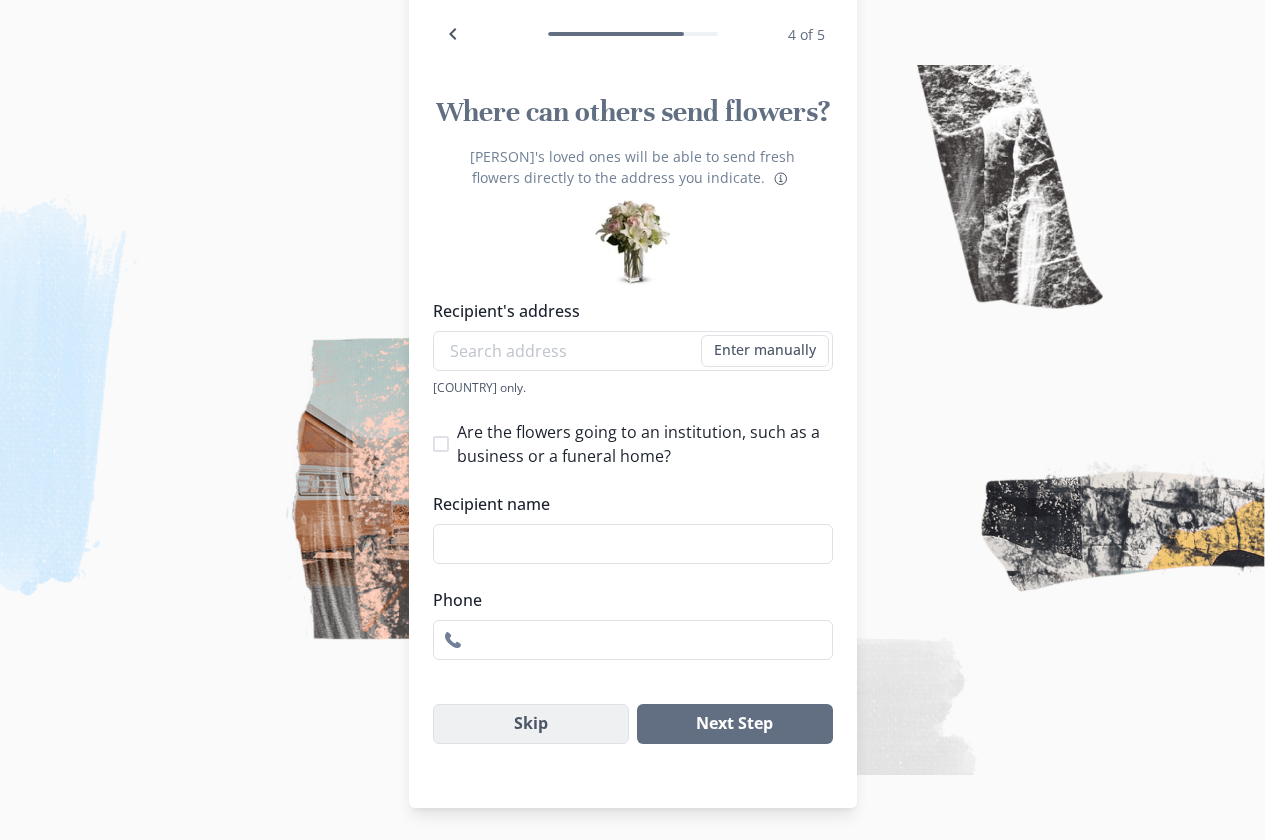 click on "Skip" at bounding box center (531, 724) 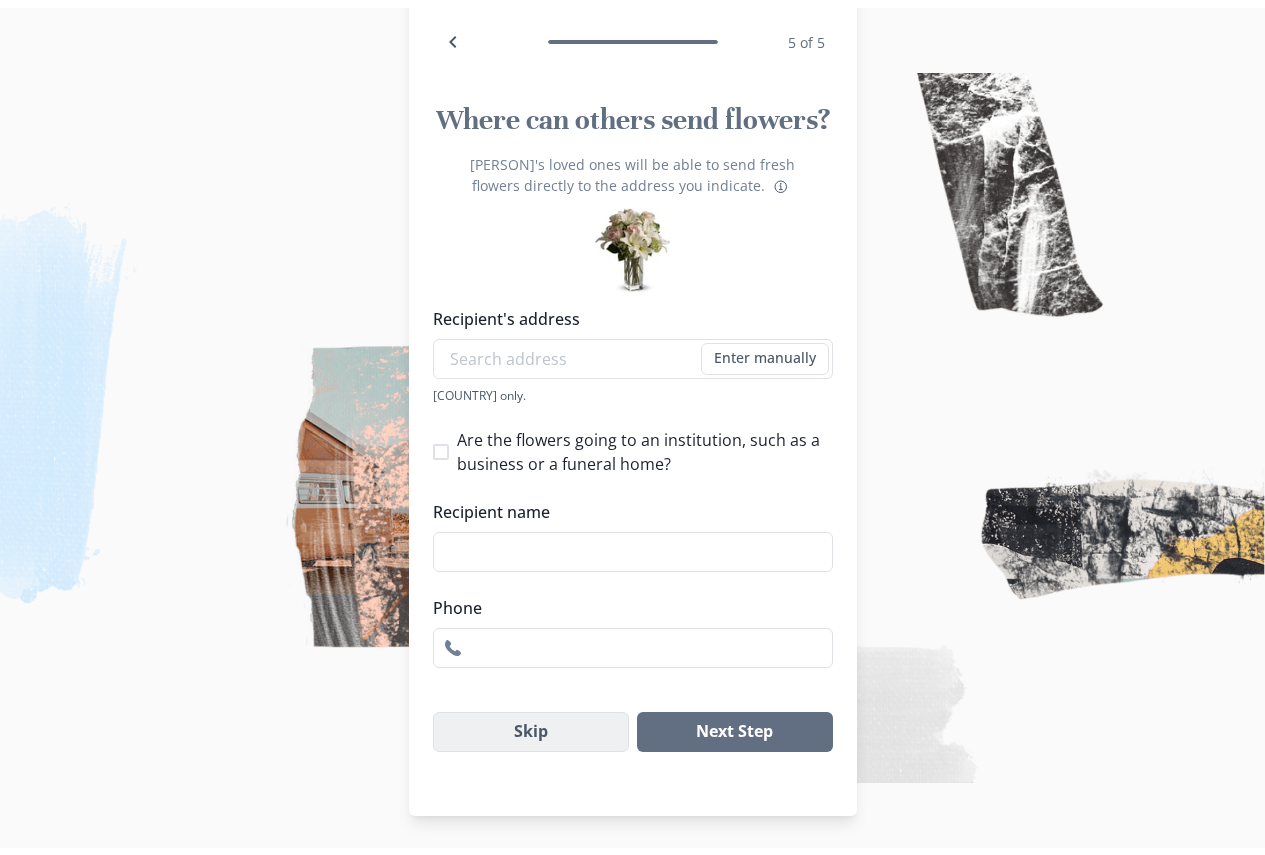 scroll, scrollTop: 0, scrollLeft: 0, axis: both 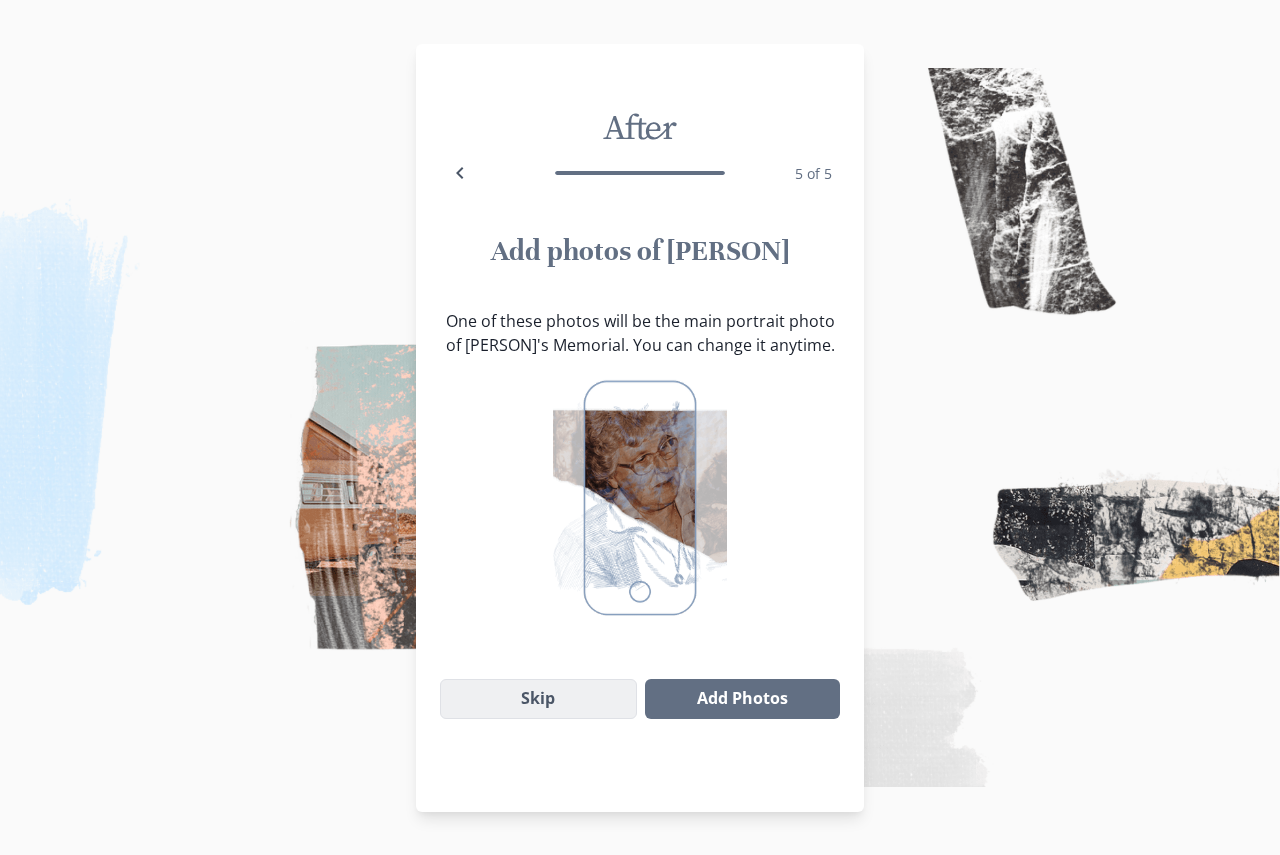 click on "Skip" at bounding box center [538, 699] 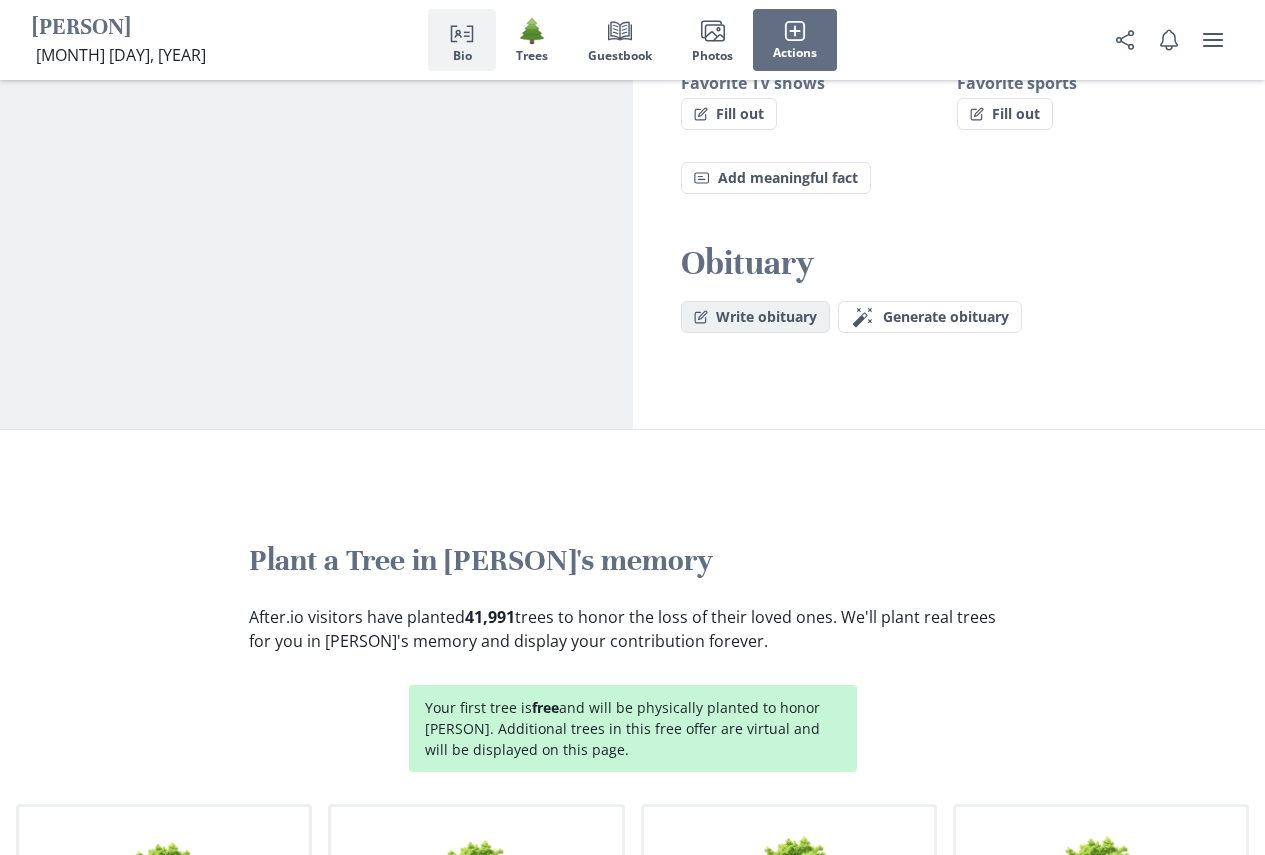 scroll, scrollTop: 1700, scrollLeft: 0, axis: vertical 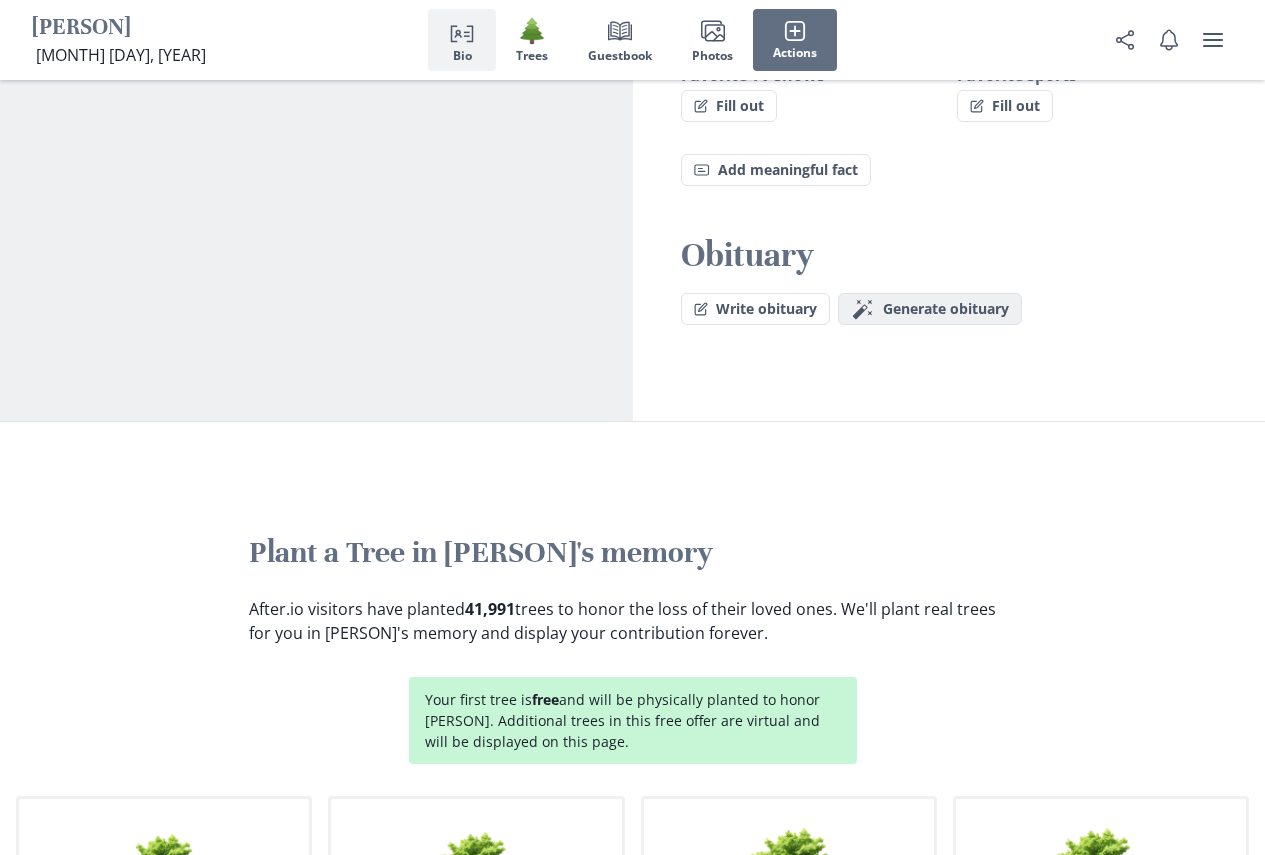click on "Generate obituary" at bounding box center [946, 309] 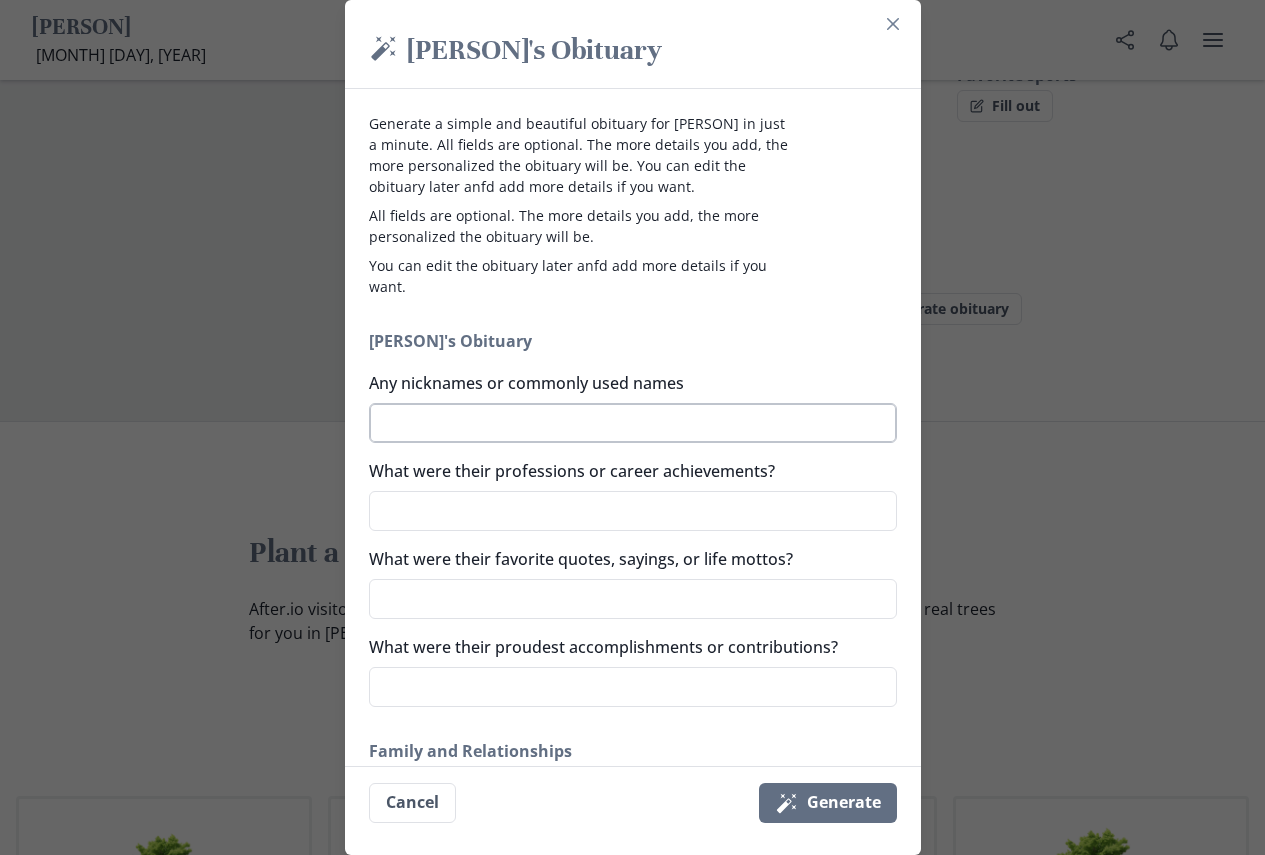 click on "Any nicknames or commonly used names" at bounding box center [633, 423] 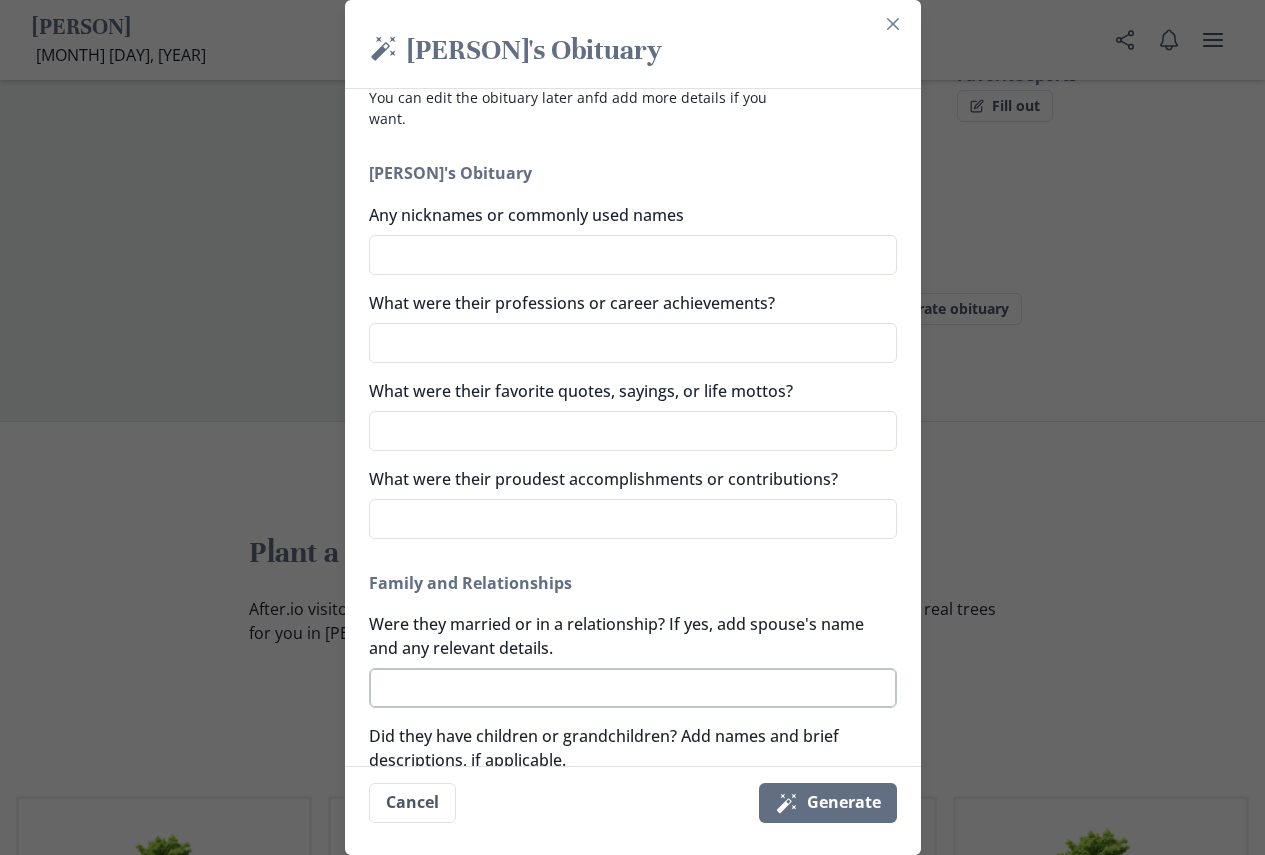scroll, scrollTop: 200, scrollLeft: 0, axis: vertical 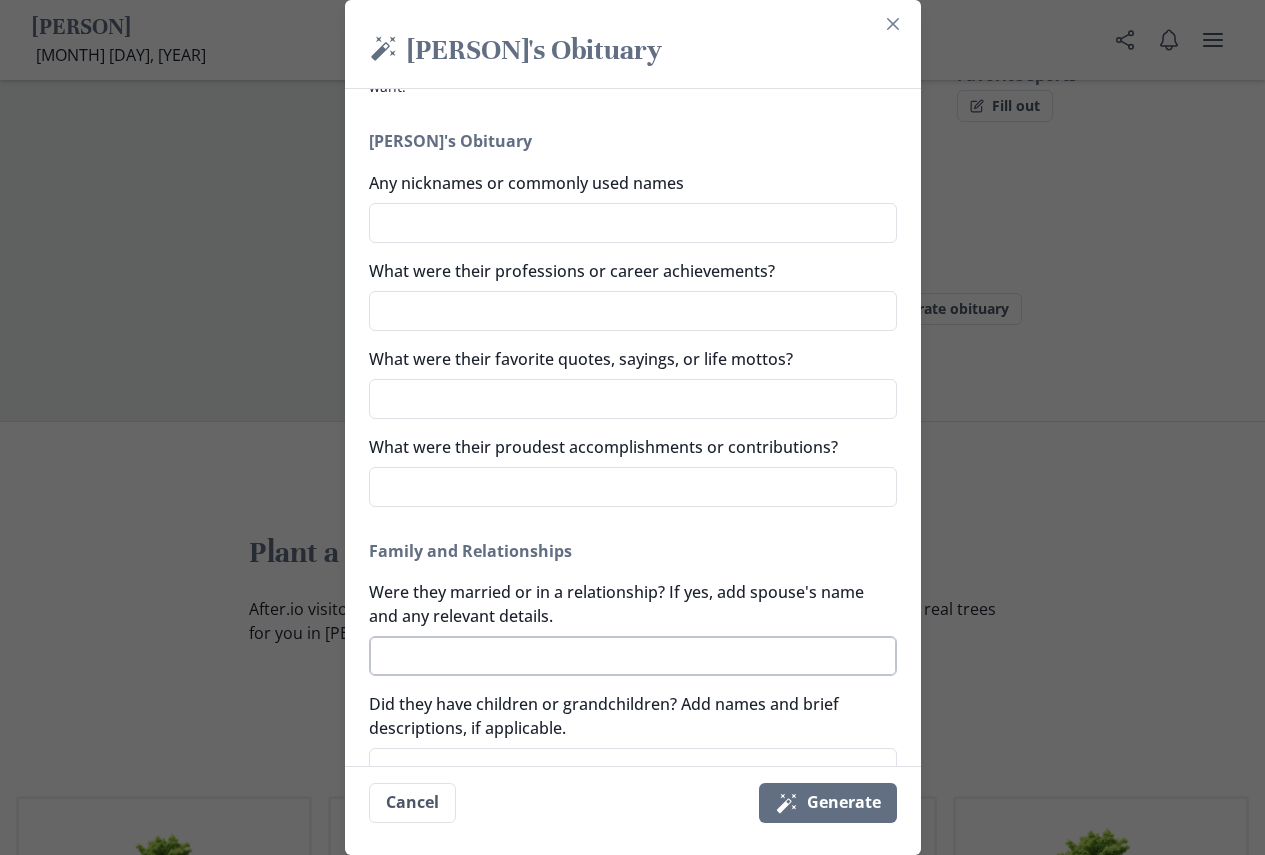 click on "Were they married or in a relationship? If yes, add spouse's name and any relevant details." at bounding box center [633, 656] 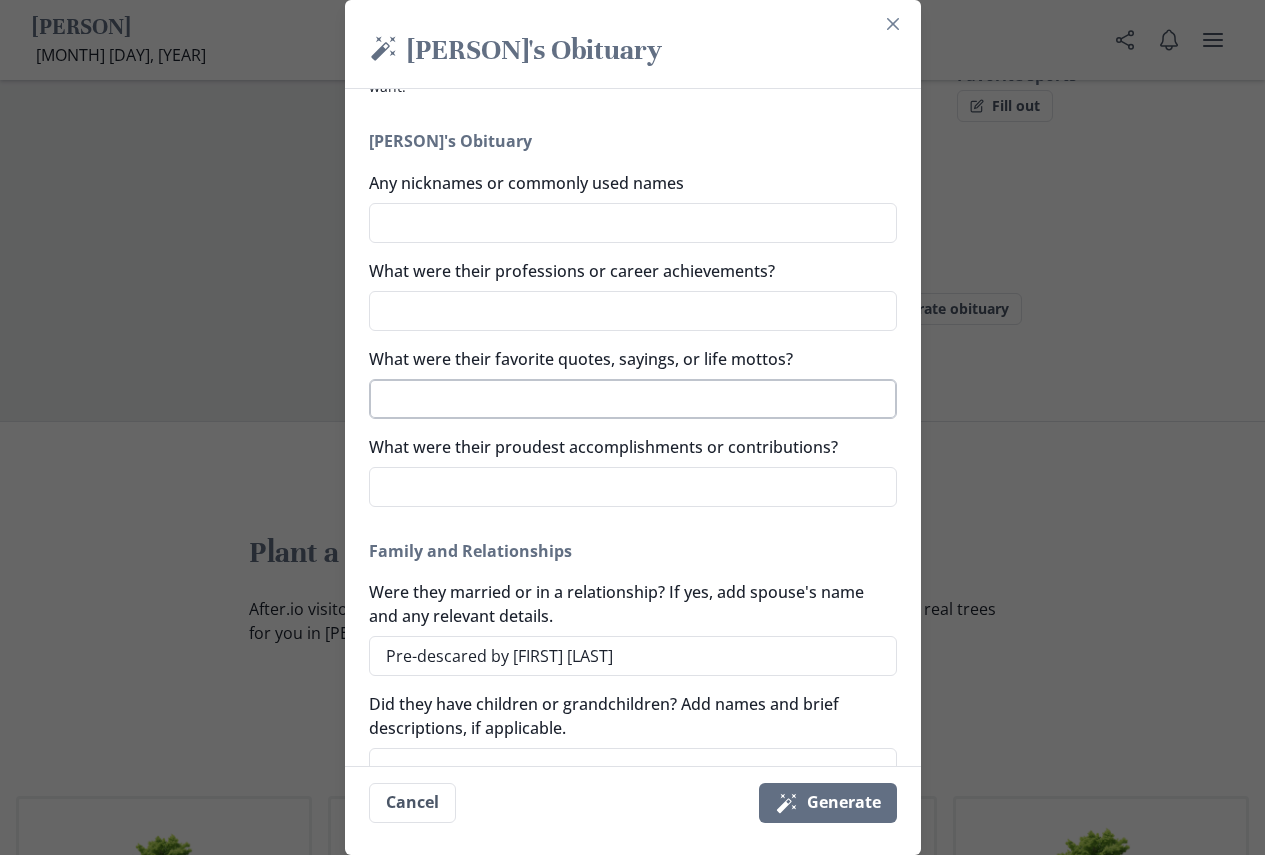 type on "Pre-descared by [FIRST] [LAST]" 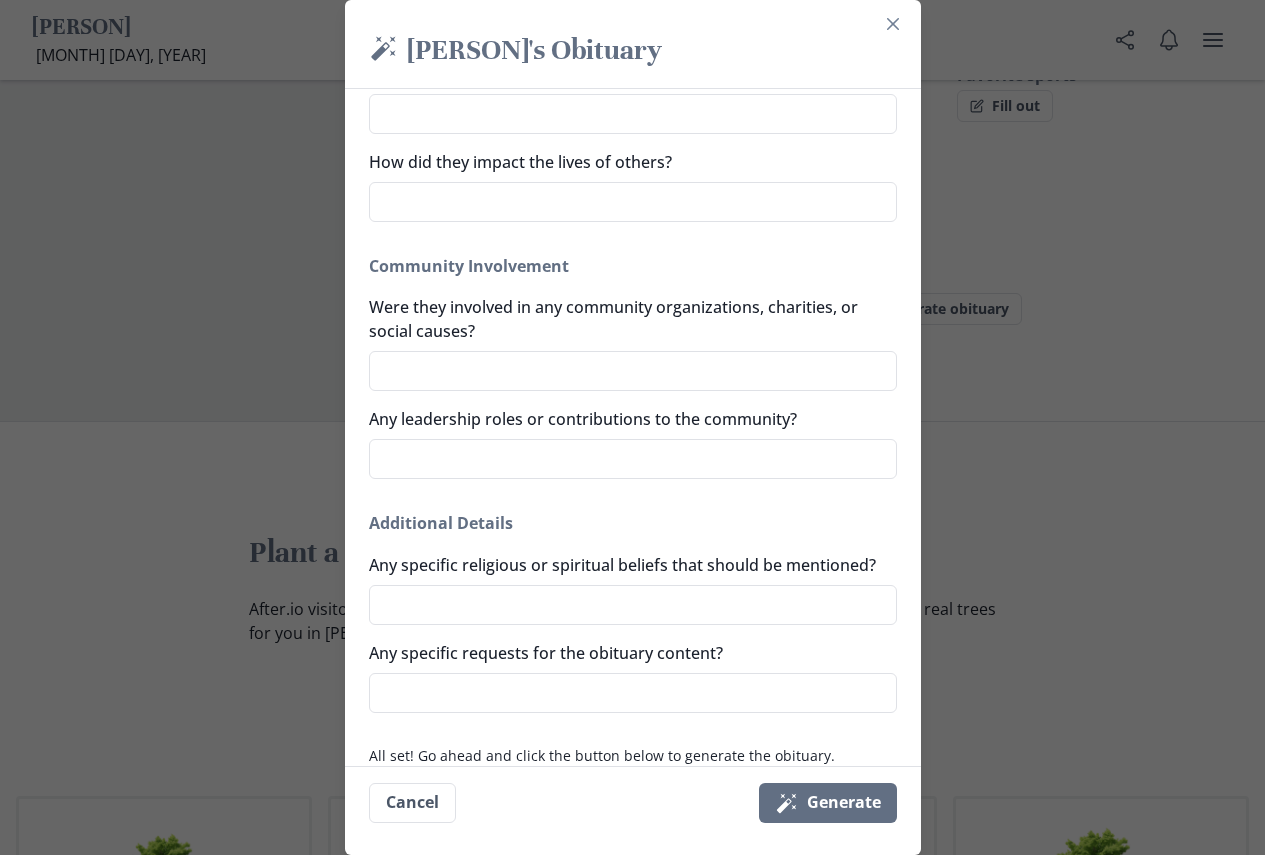 scroll, scrollTop: 1222, scrollLeft: 0, axis: vertical 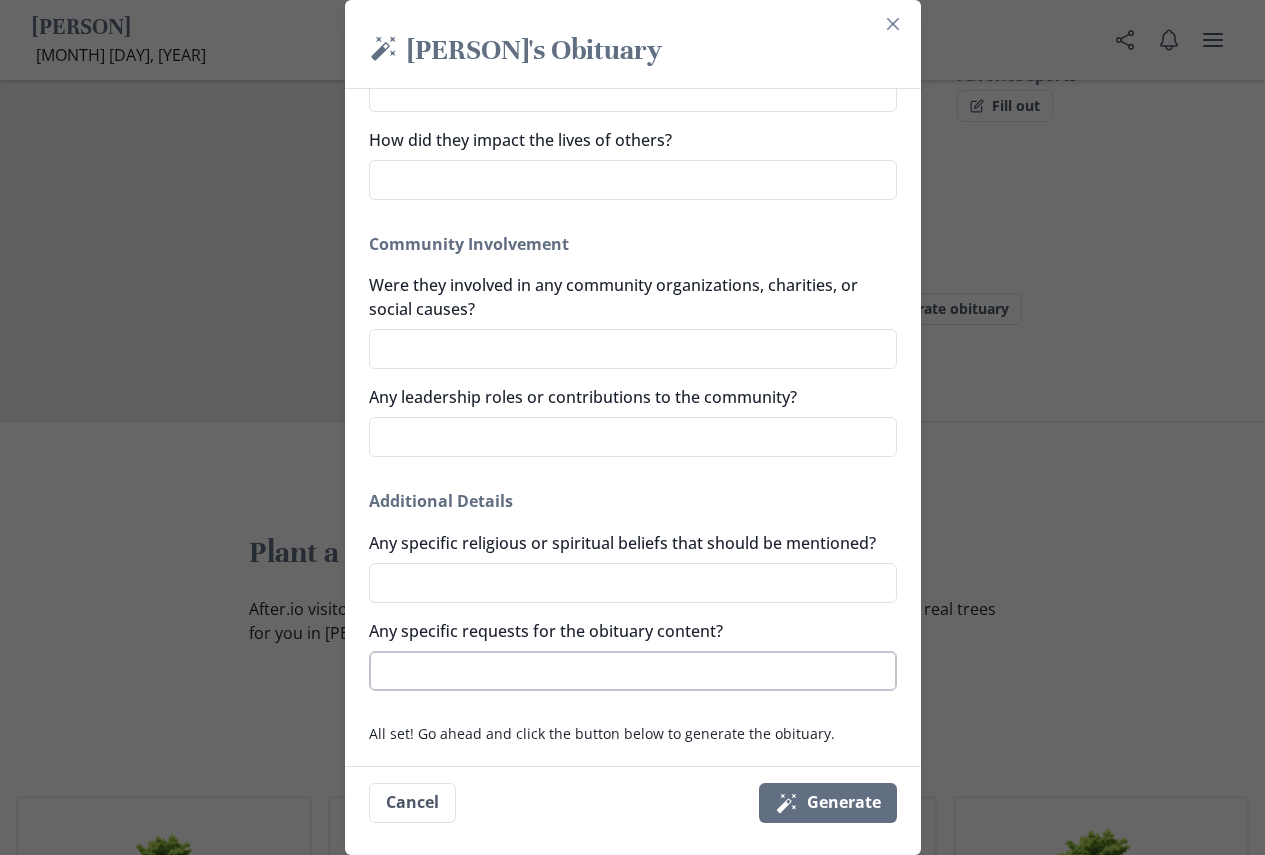 type on "over Standed my welcome" 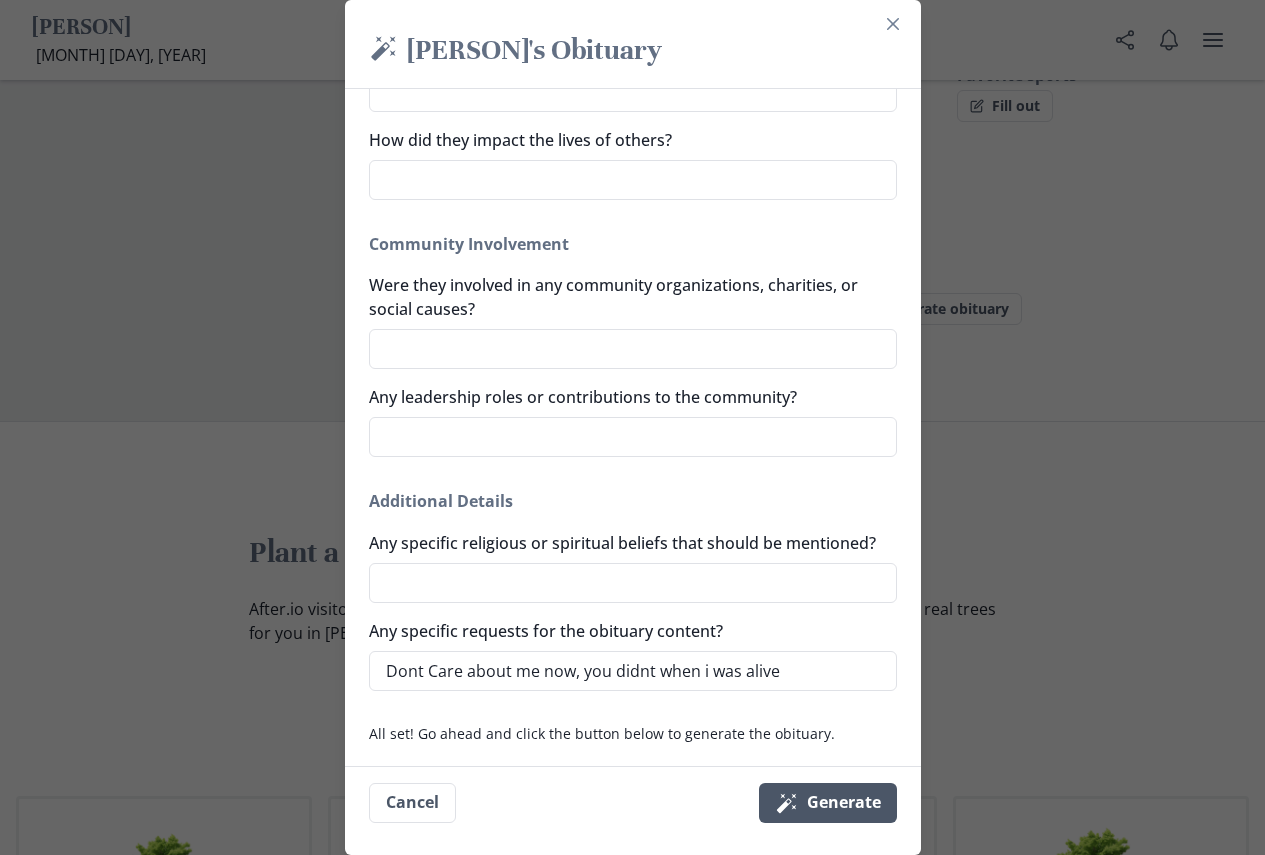 type on "Dont Care about me now, you didnt when i was alive" 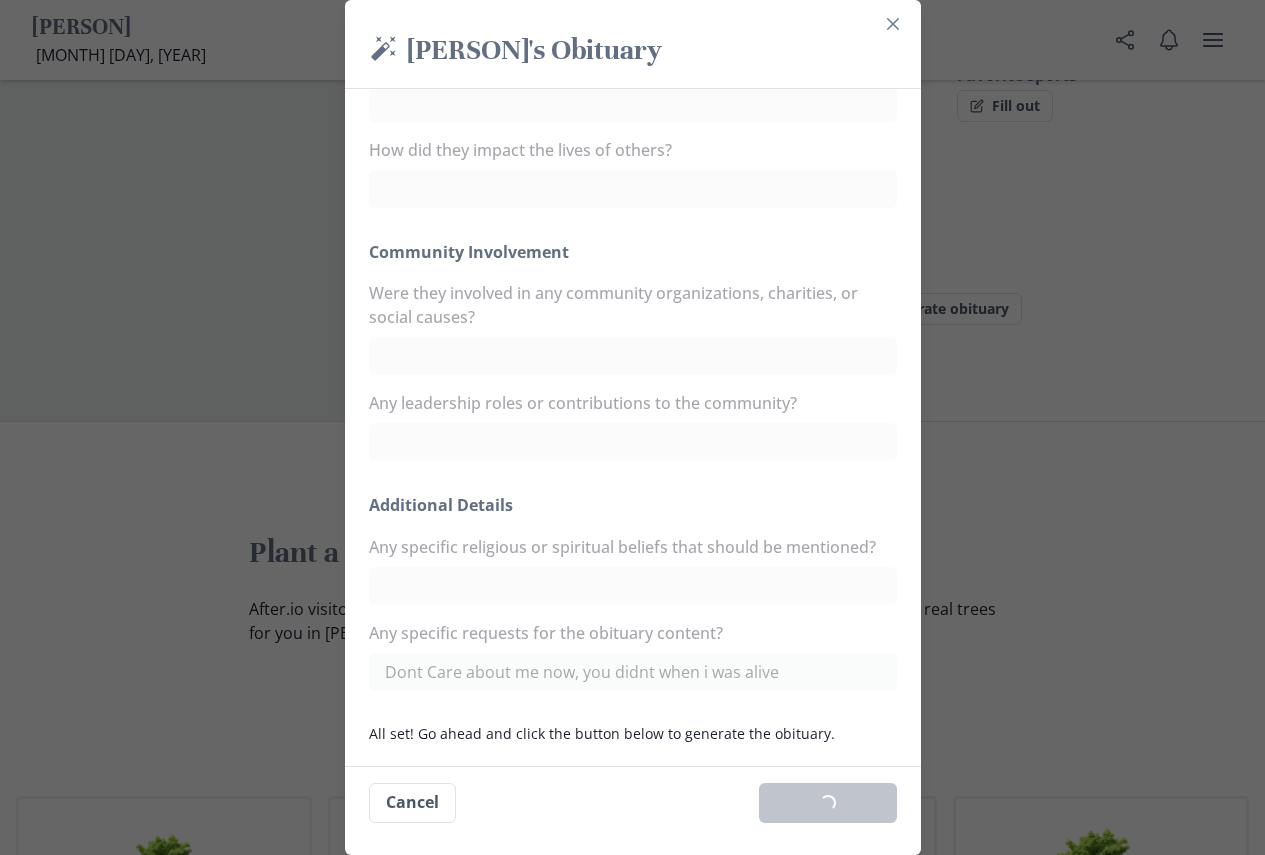 scroll, scrollTop: 1222, scrollLeft: 0, axis: vertical 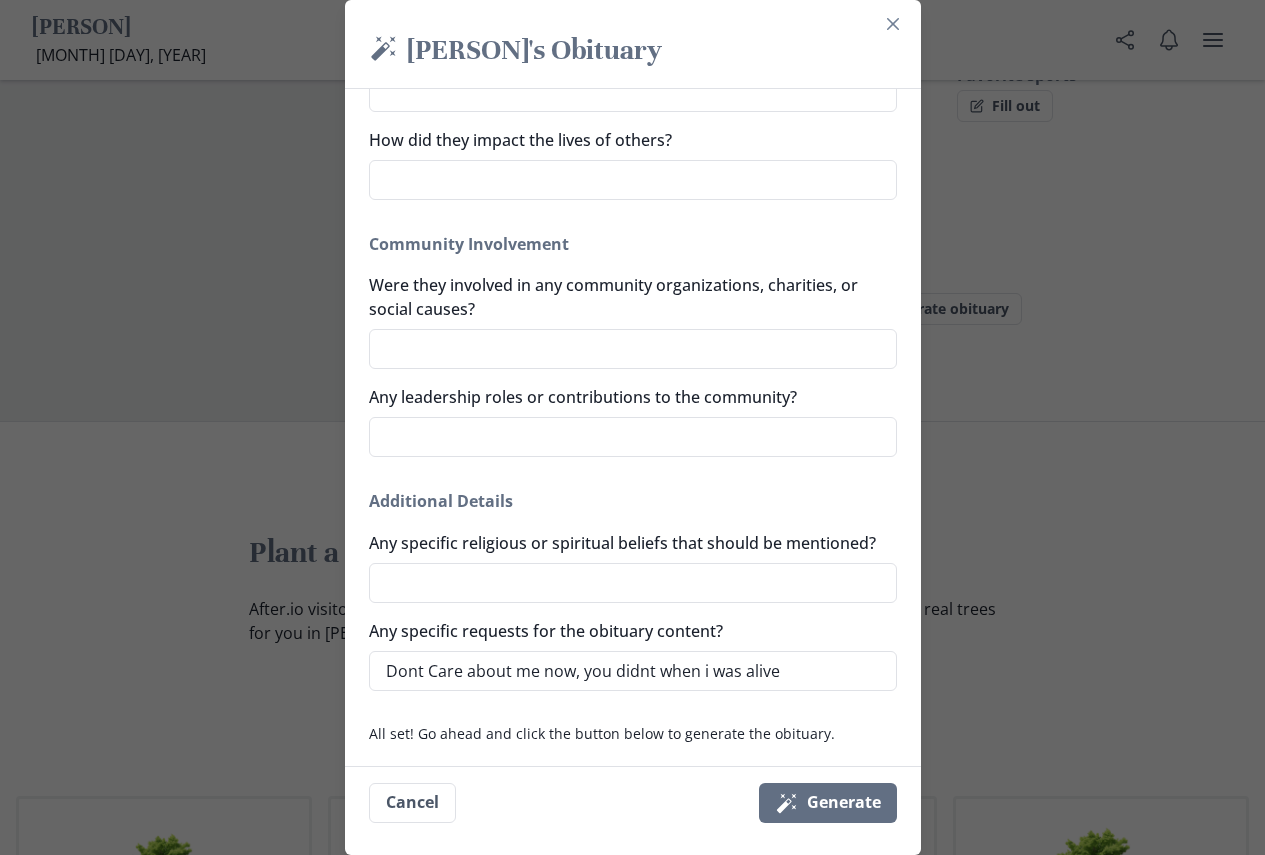 drag, startPoint x: 791, startPoint y: 655, endPoint x: 365, endPoint y: 653, distance: 426.0047 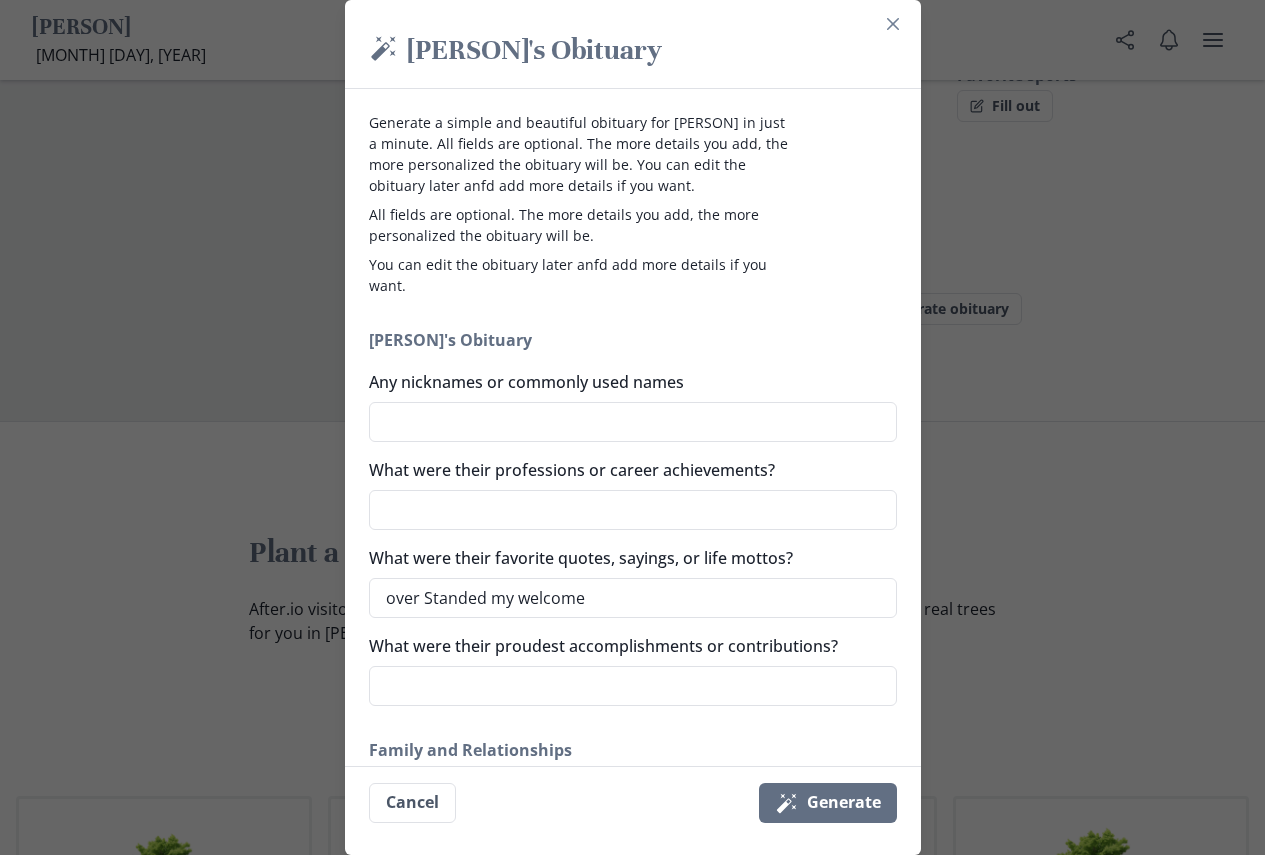 scroll, scrollTop: 0, scrollLeft: 0, axis: both 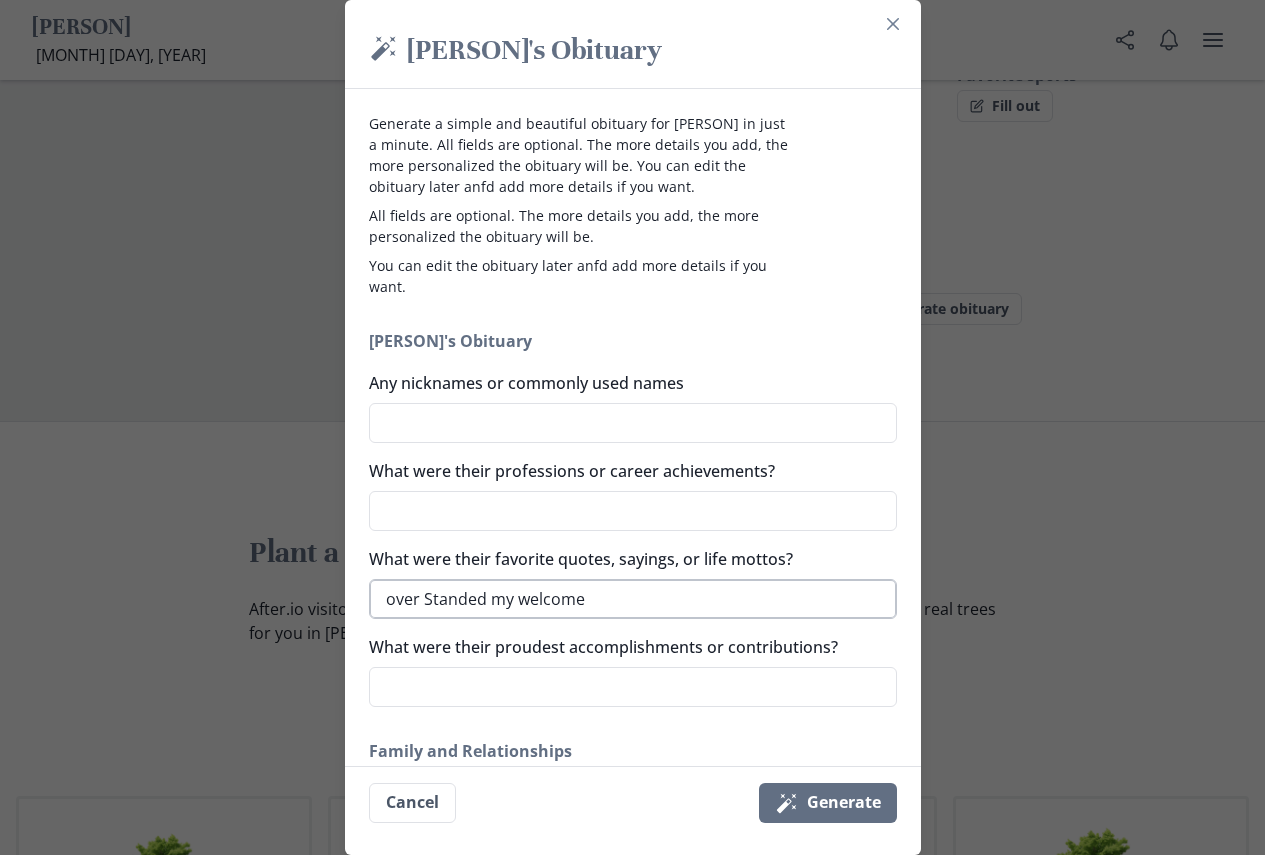 type 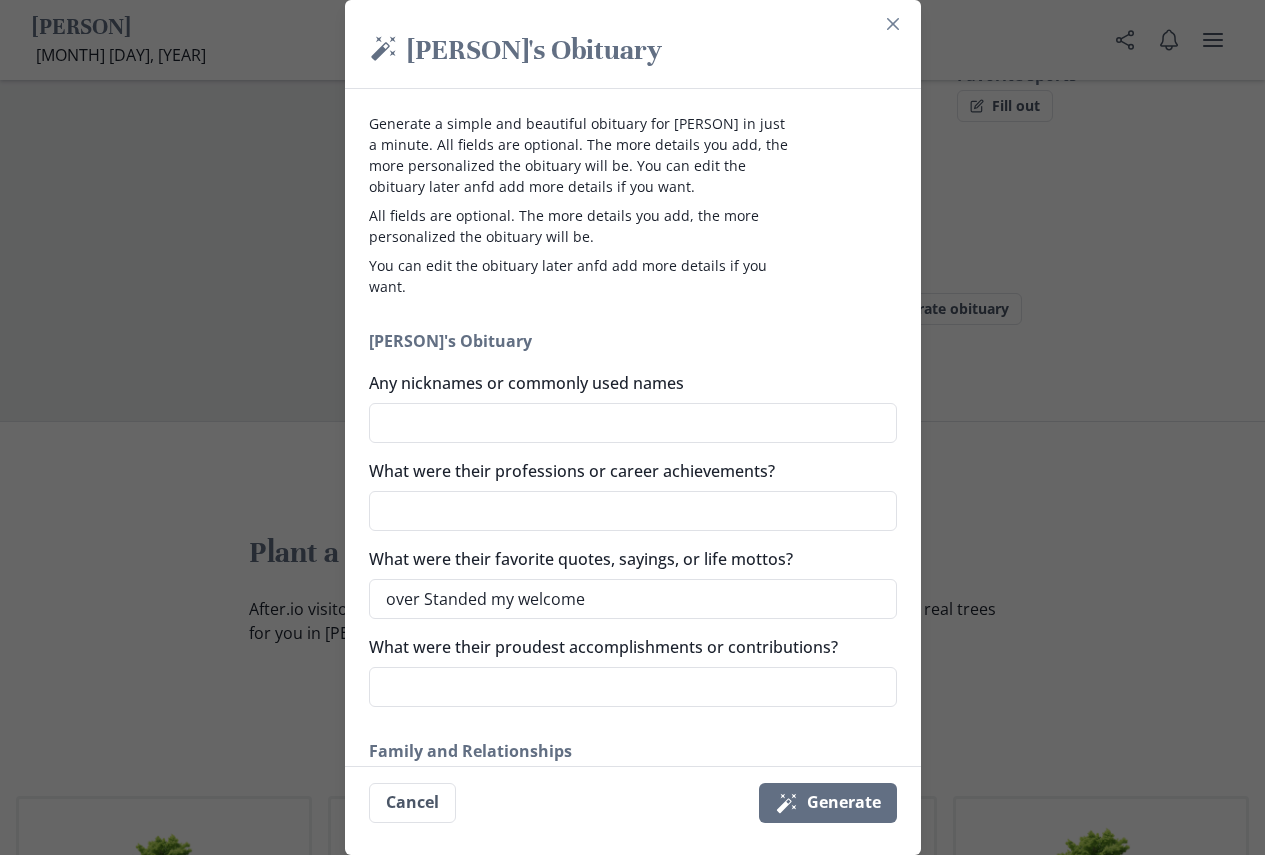 drag, startPoint x: 619, startPoint y: 554, endPoint x: 336, endPoint y: 503, distance: 287.5587 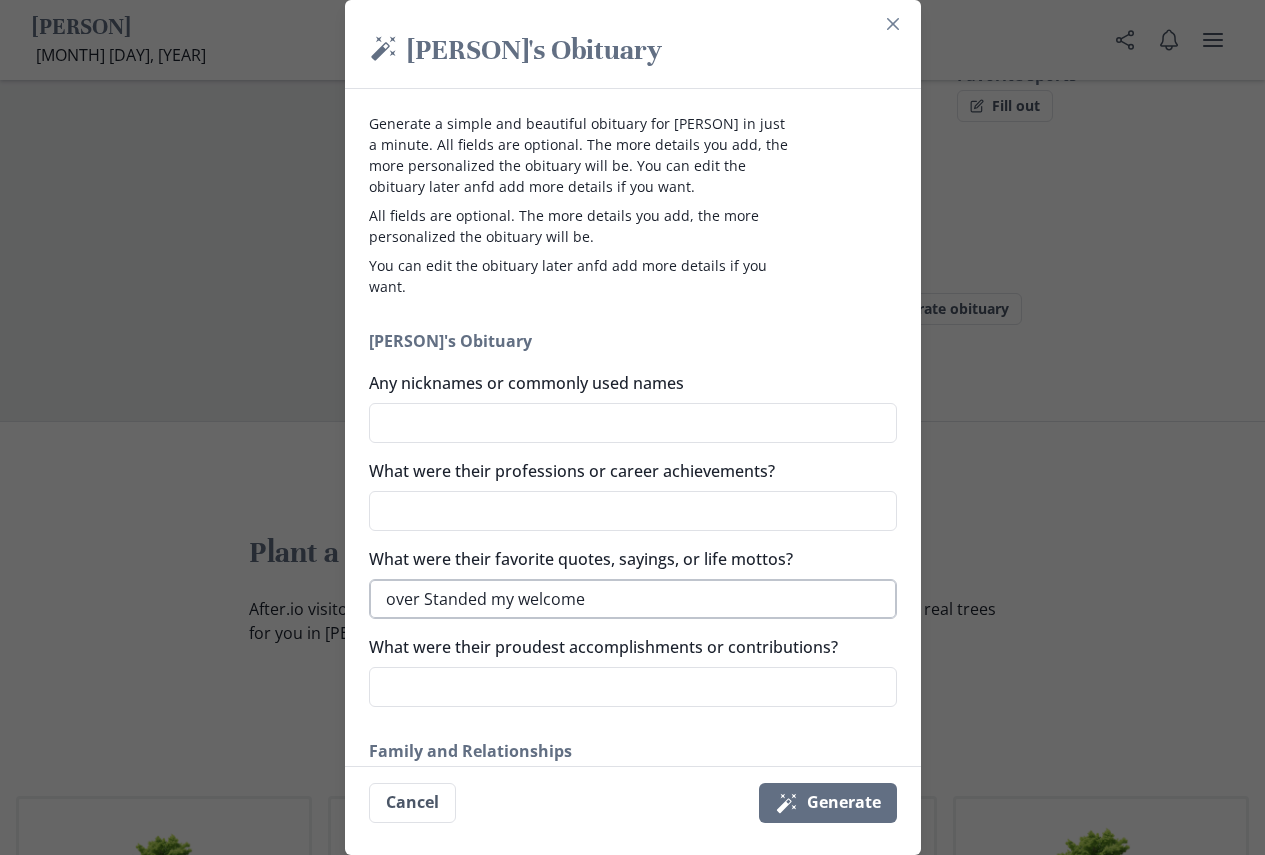 paste on "Dont Care about me now, you didnt when i was aliv" 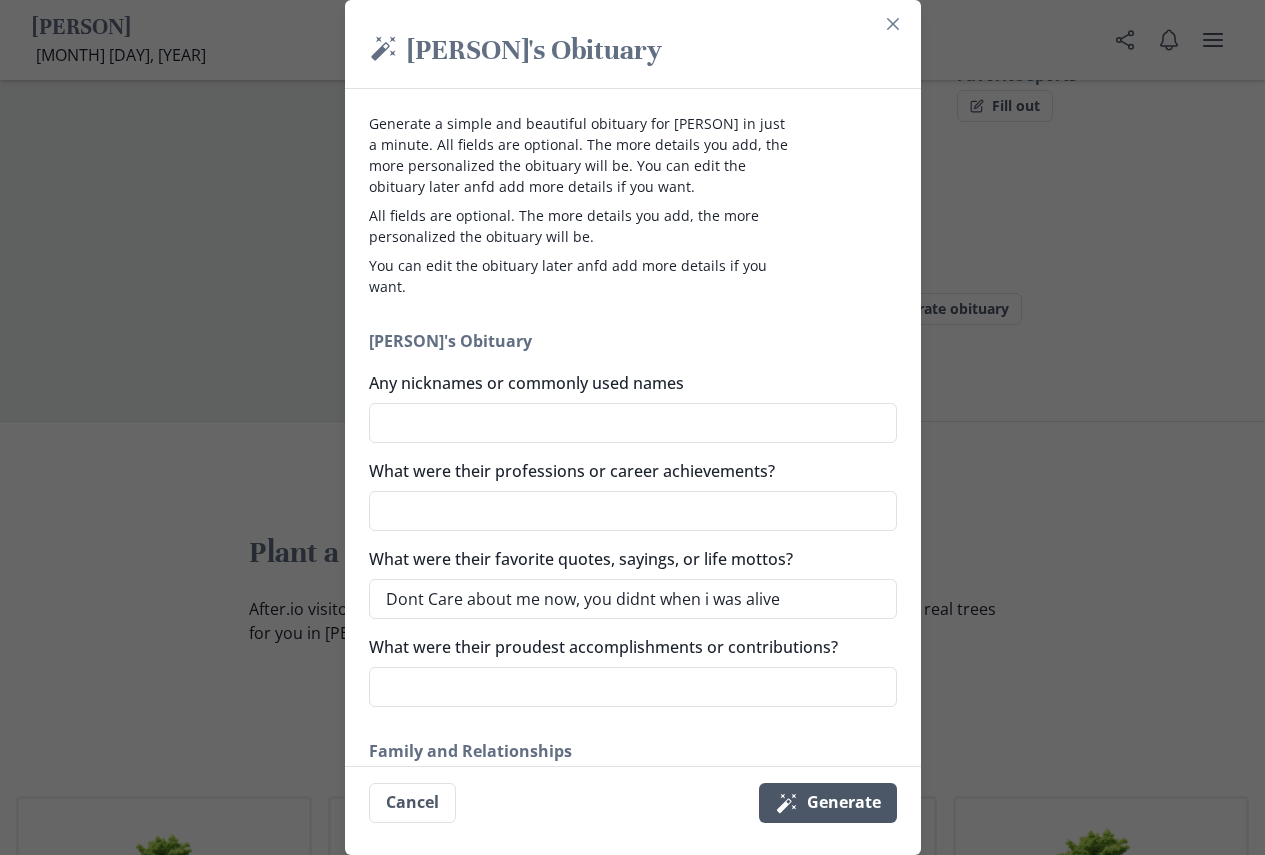 type on "Dont Care about me now, you didnt when i was alive" 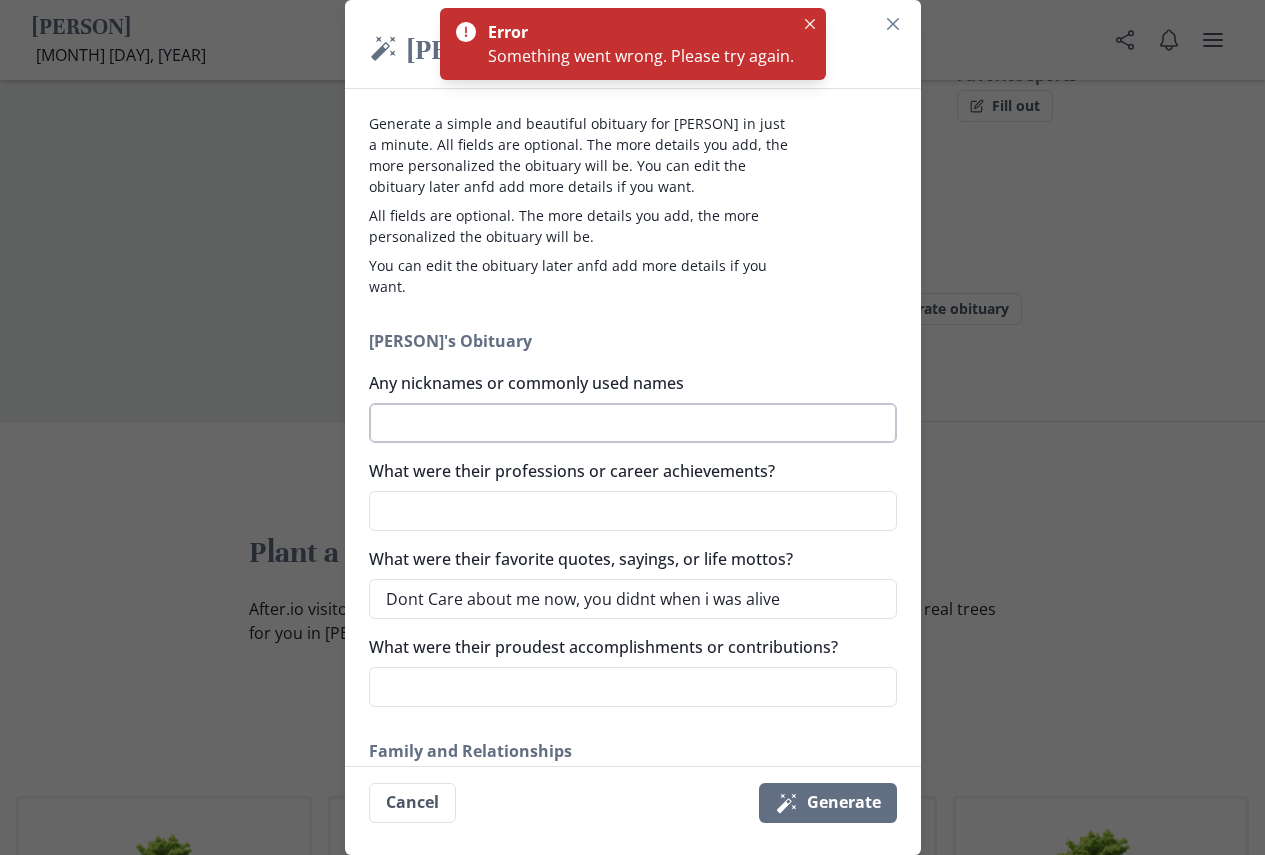 click on "Any nicknames or commonly used names" at bounding box center [633, 423] 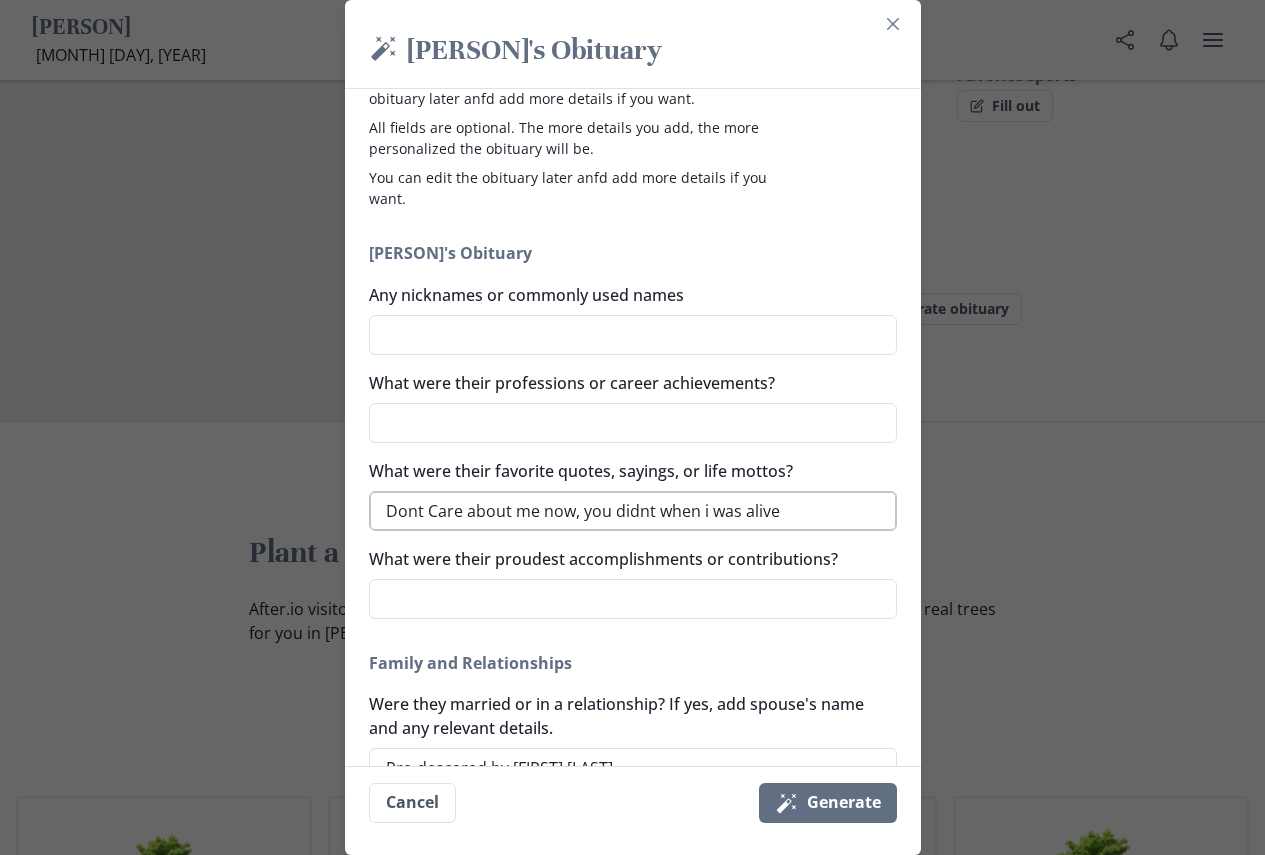 scroll, scrollTop: 200, scrollLeft: 0, axis: vertical 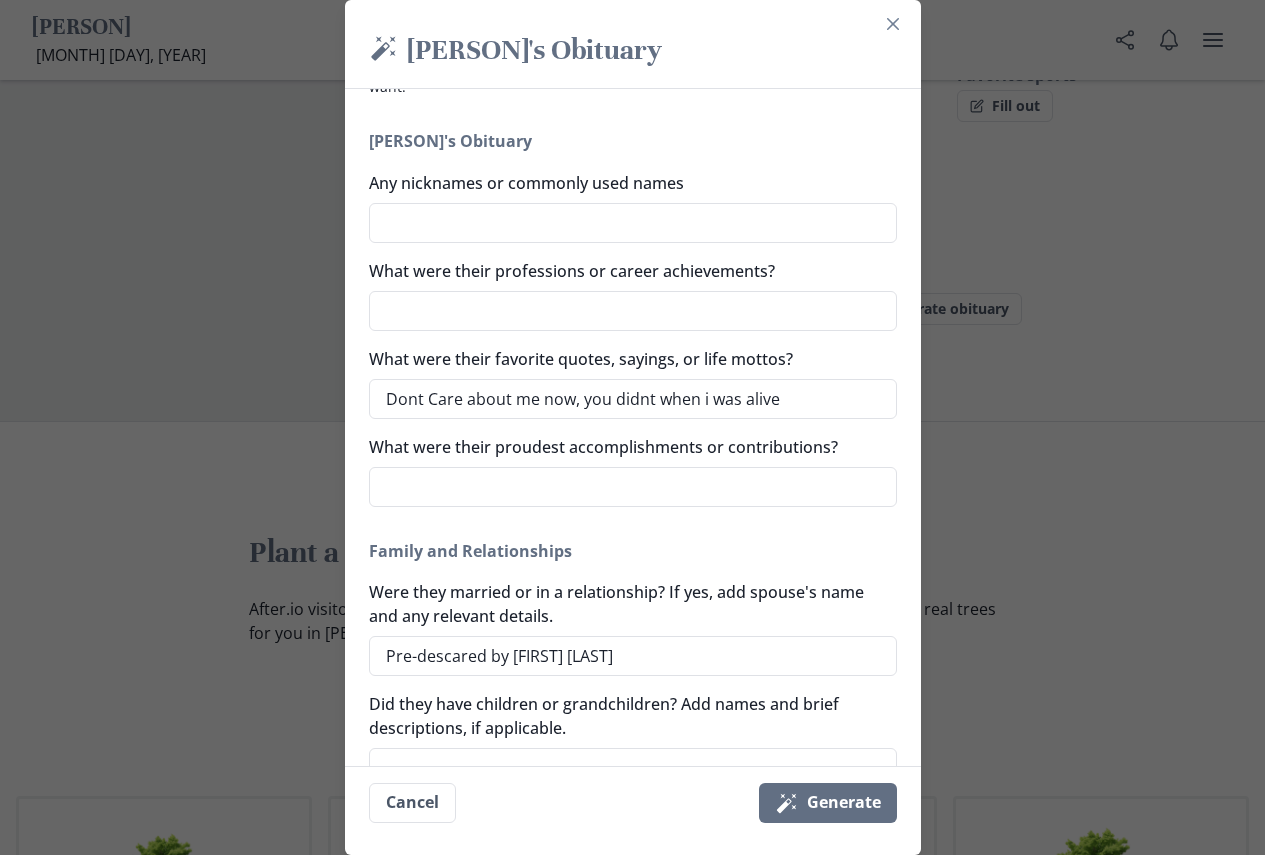 drag, startPoint x: 515, startPoint y: 610, endPoint x: 229, endPoint y: 603, distance: 286.08566 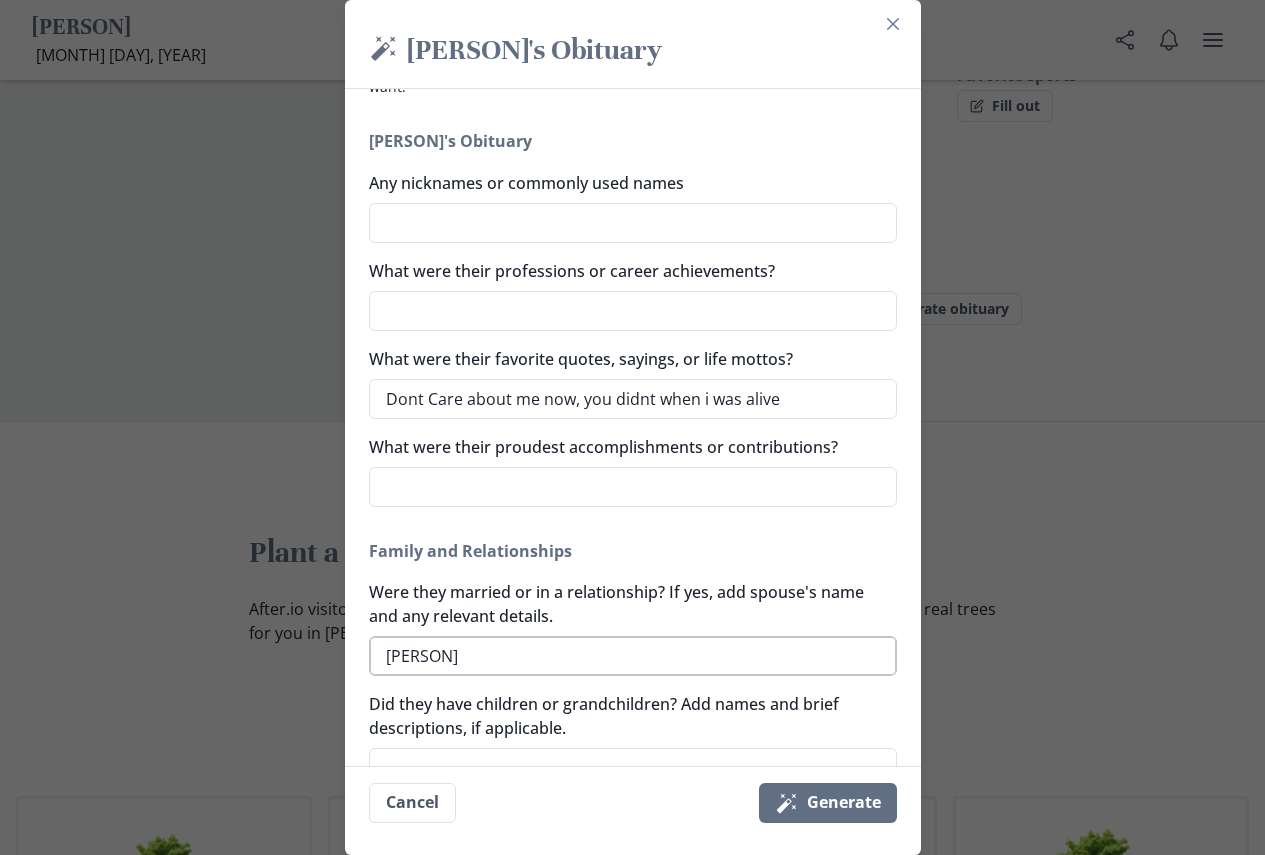 click on "[PERSON]" at bounding box center [633, 656] 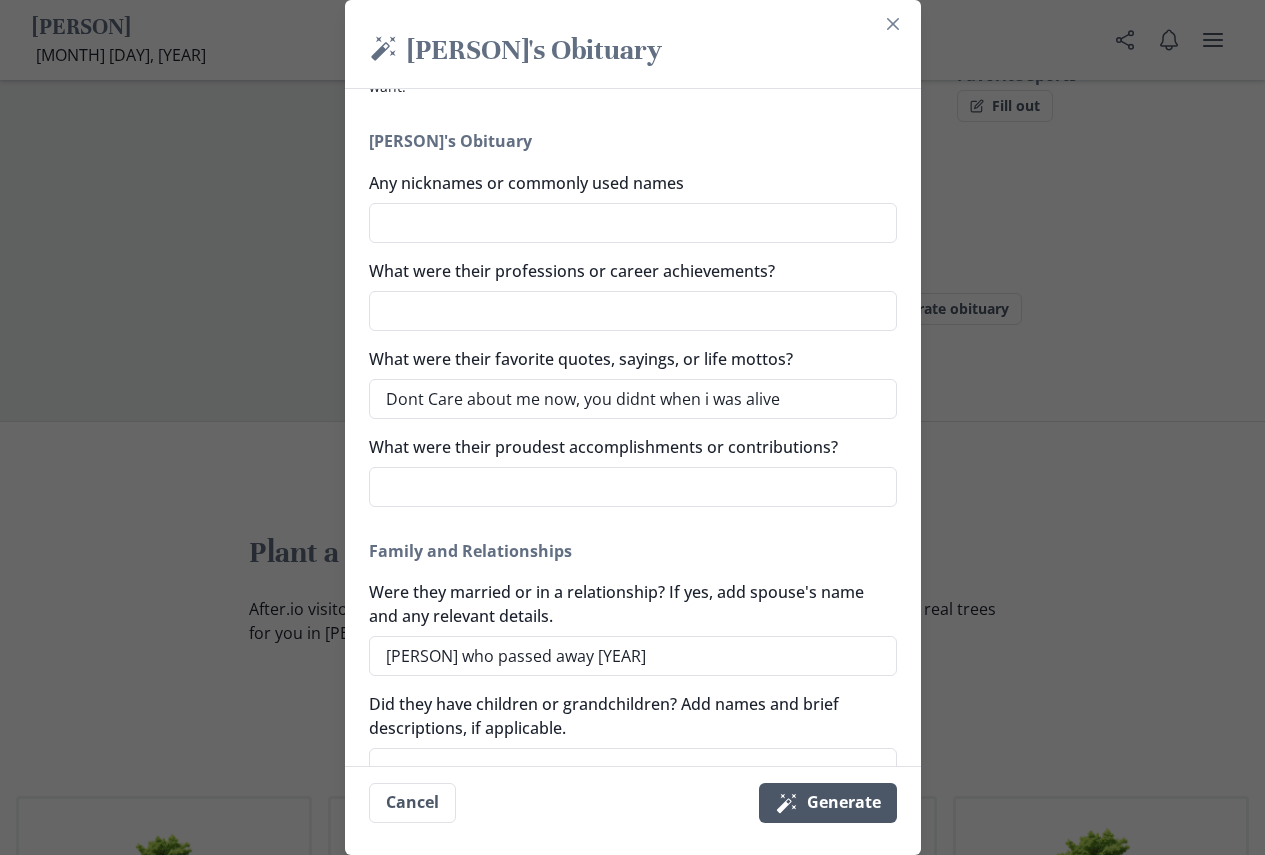 type on "[PERSON] who passed away [YEAR]" 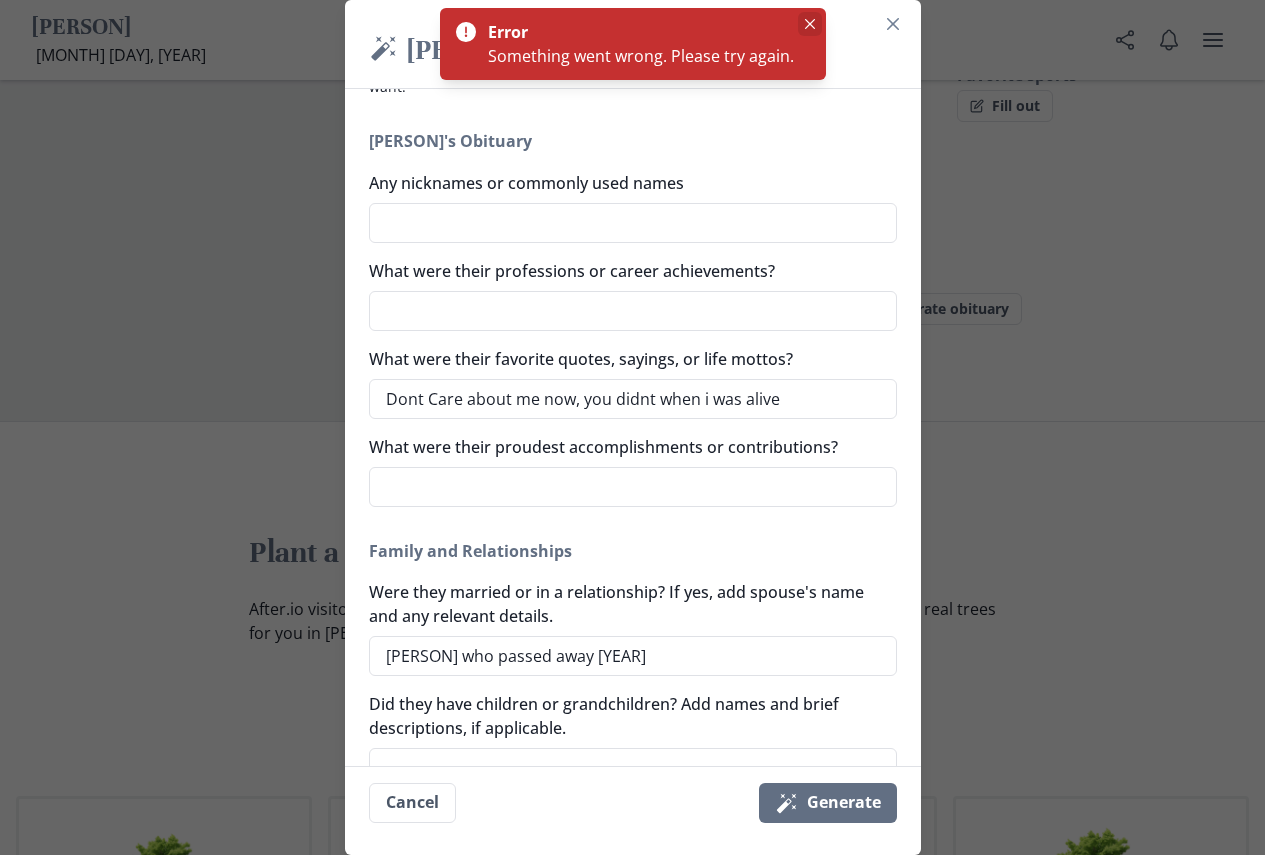 click at bounding box center [809, 24] 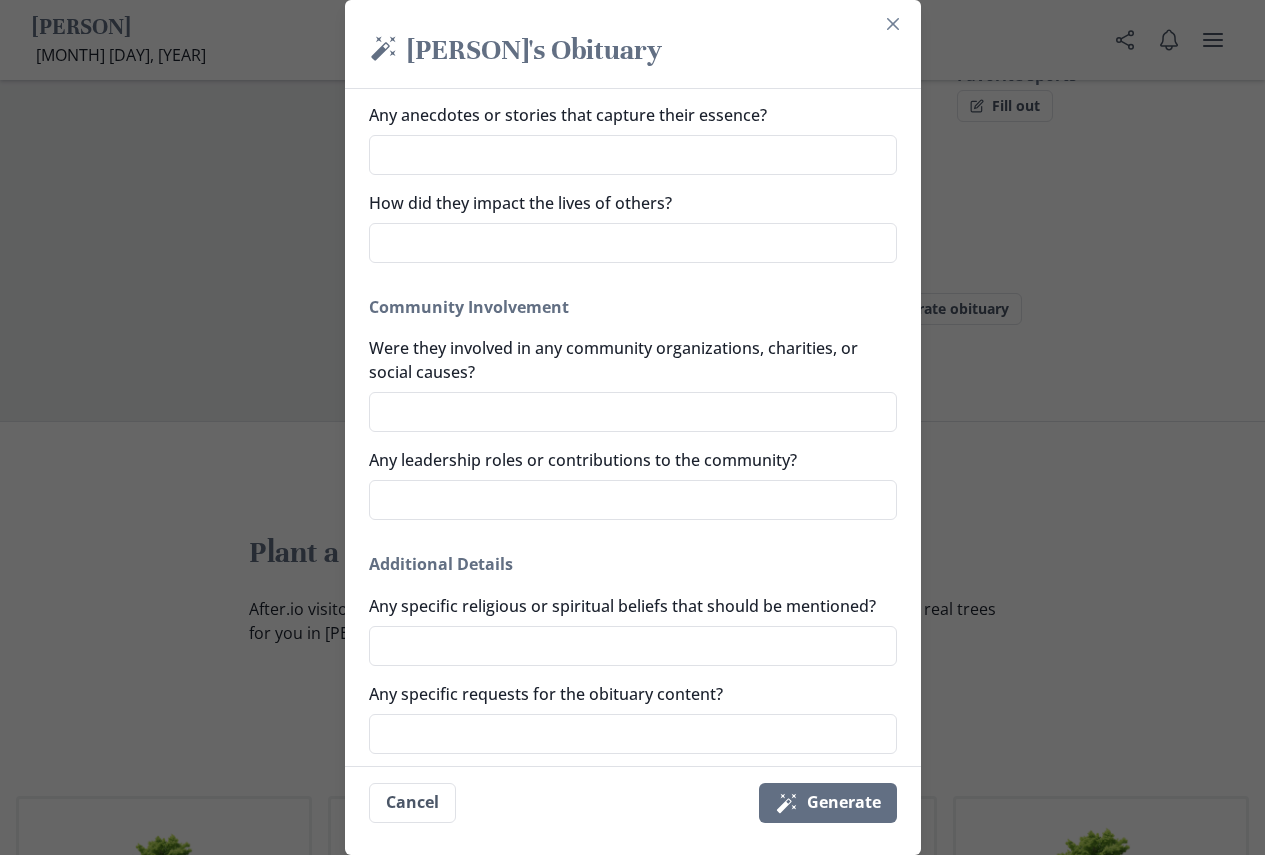 scroll, scrollTop: 1222, scrollLeft: 0, axis: vertical 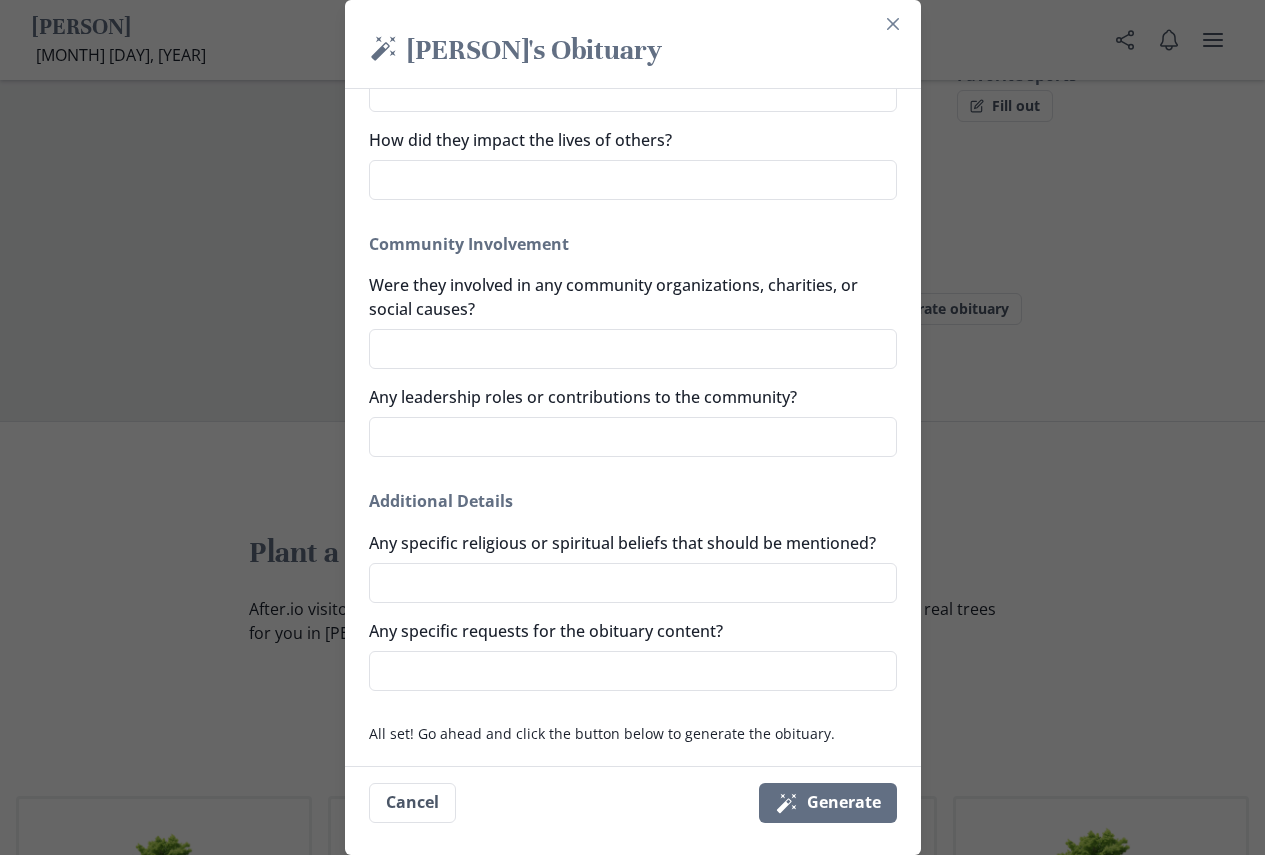 click on "All set! Go ahead and click the button below to generate the obituary." at bounding box center [633, 733] 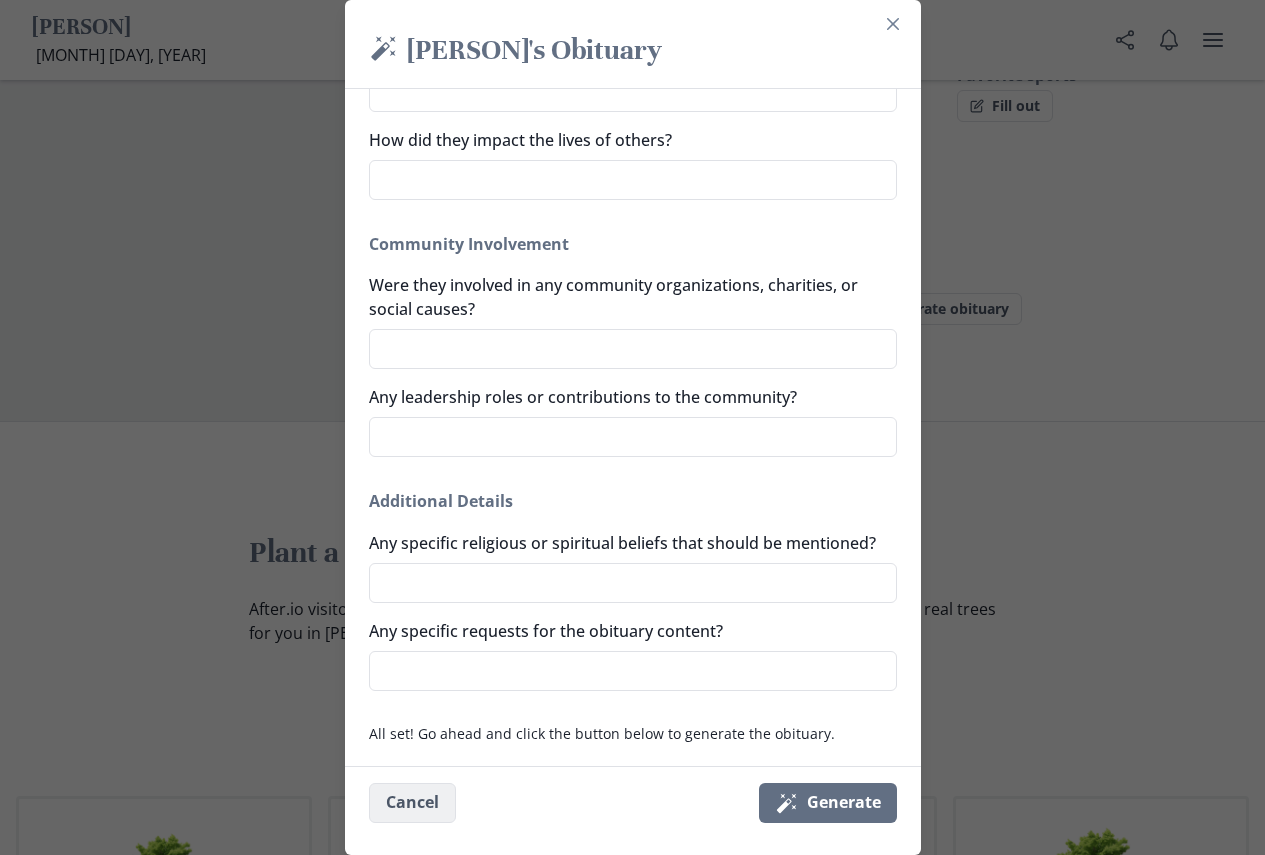 click on "Cancel" at bounding box center [412, 803] 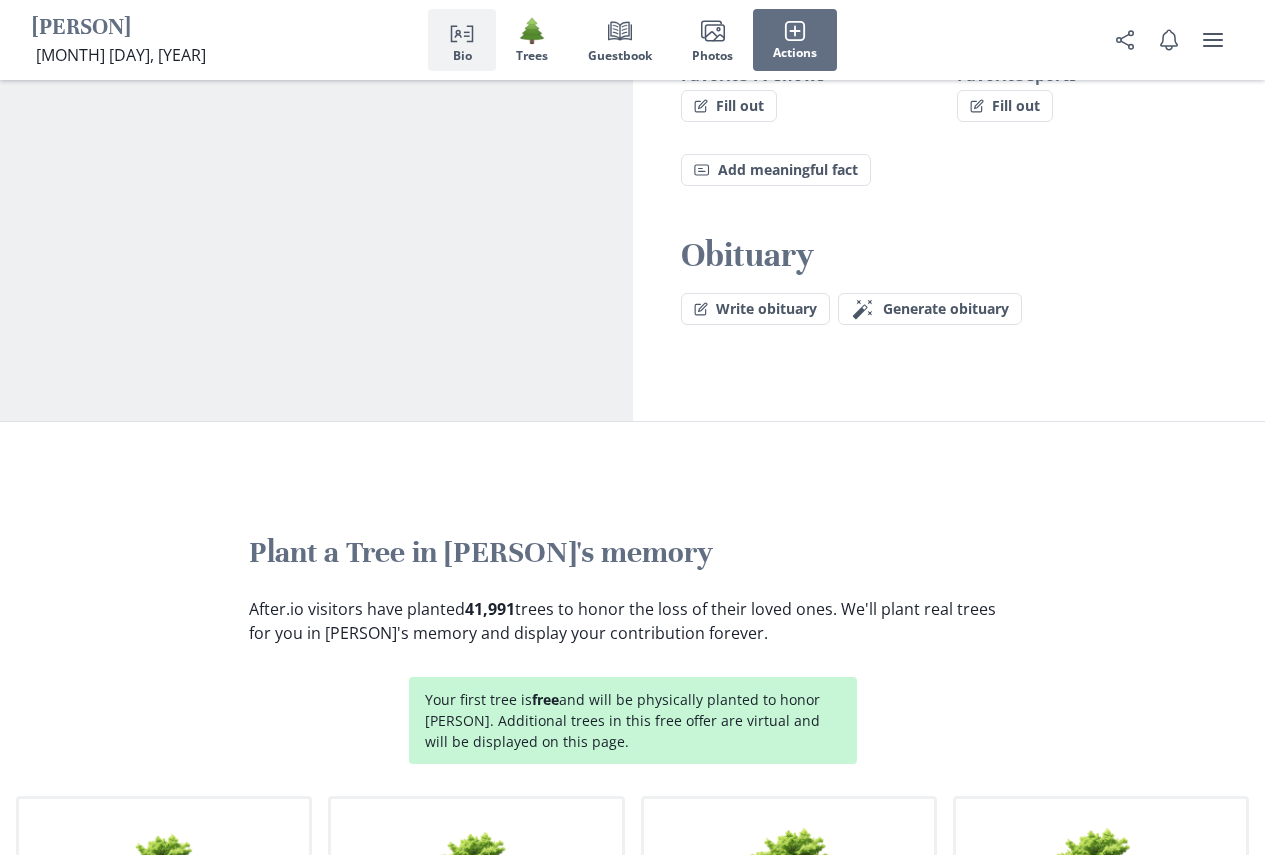 scroll, scrollTop: 1601, scrollLeft: 0, axis: vertical 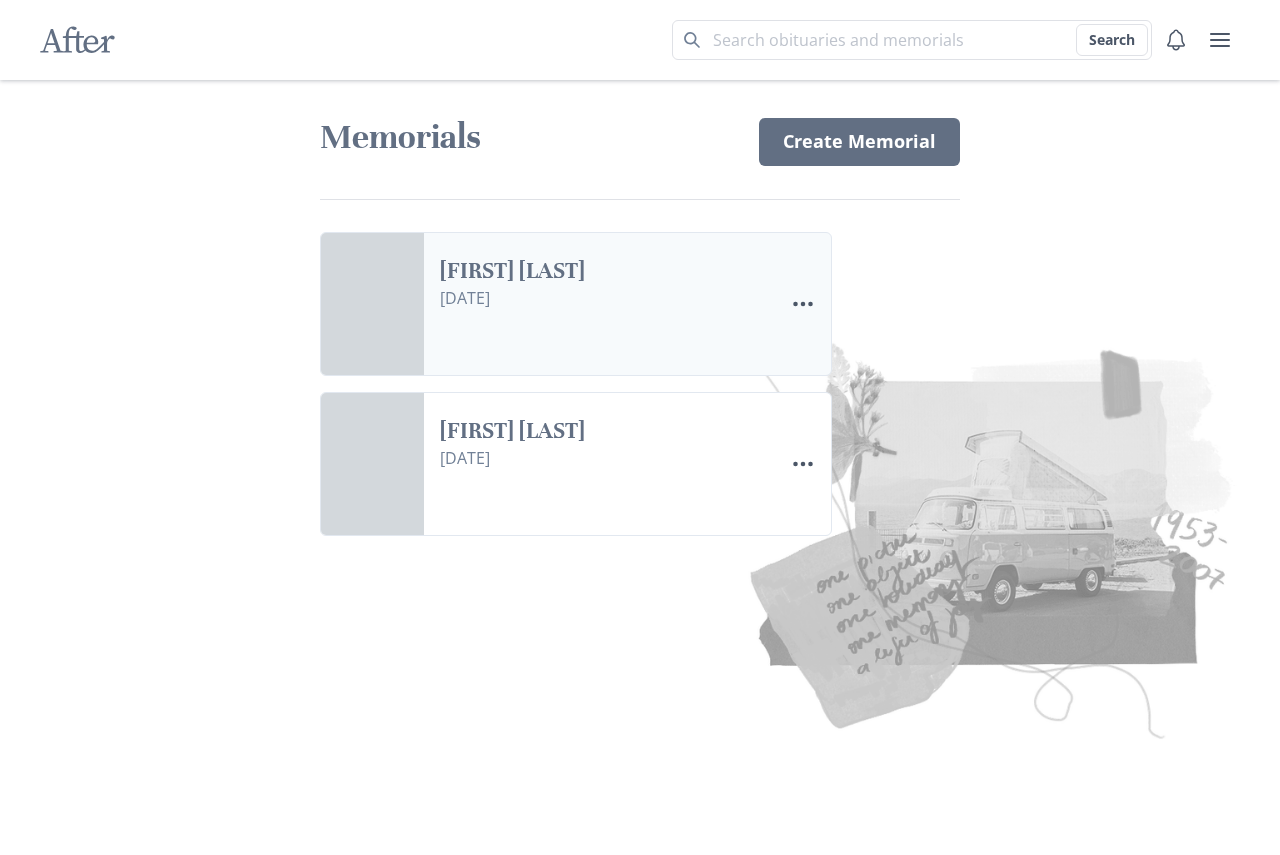 click on "[FIRST] [LAST]" at bounding box center [603, 271] 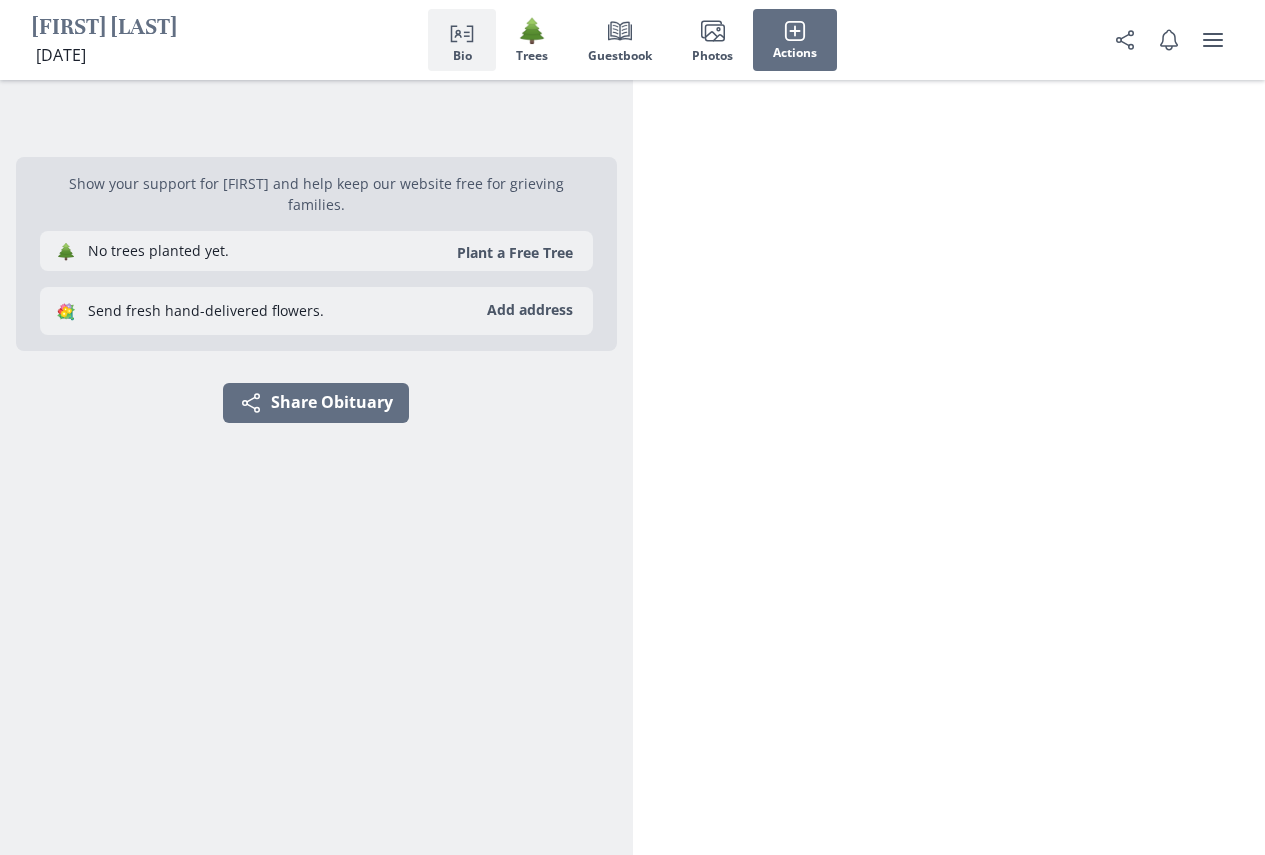 scroll, scrollTop: 300, scrollLeft: 0, axis: vertical 